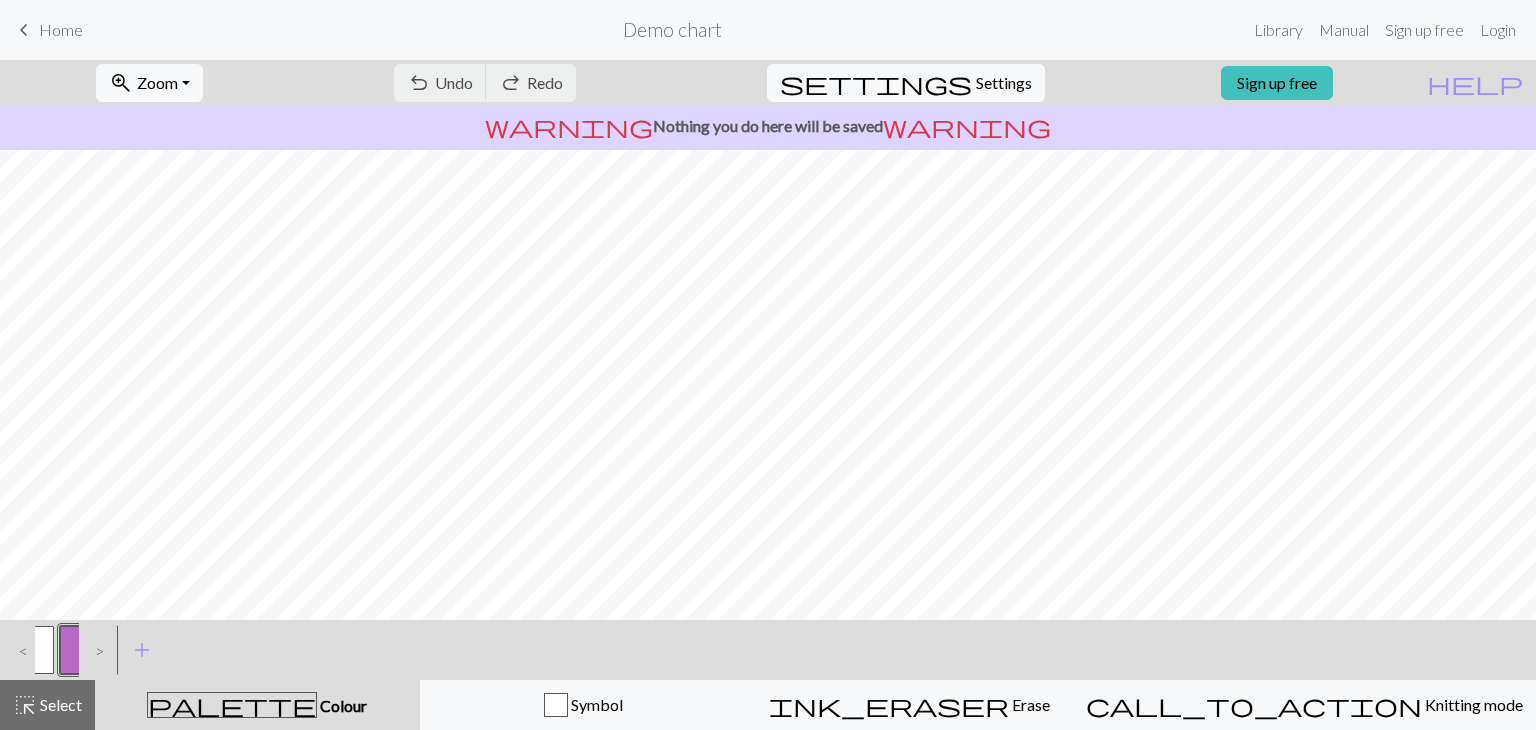 scroll, scrollTop: 0, scrollLeft: 0, axis: both 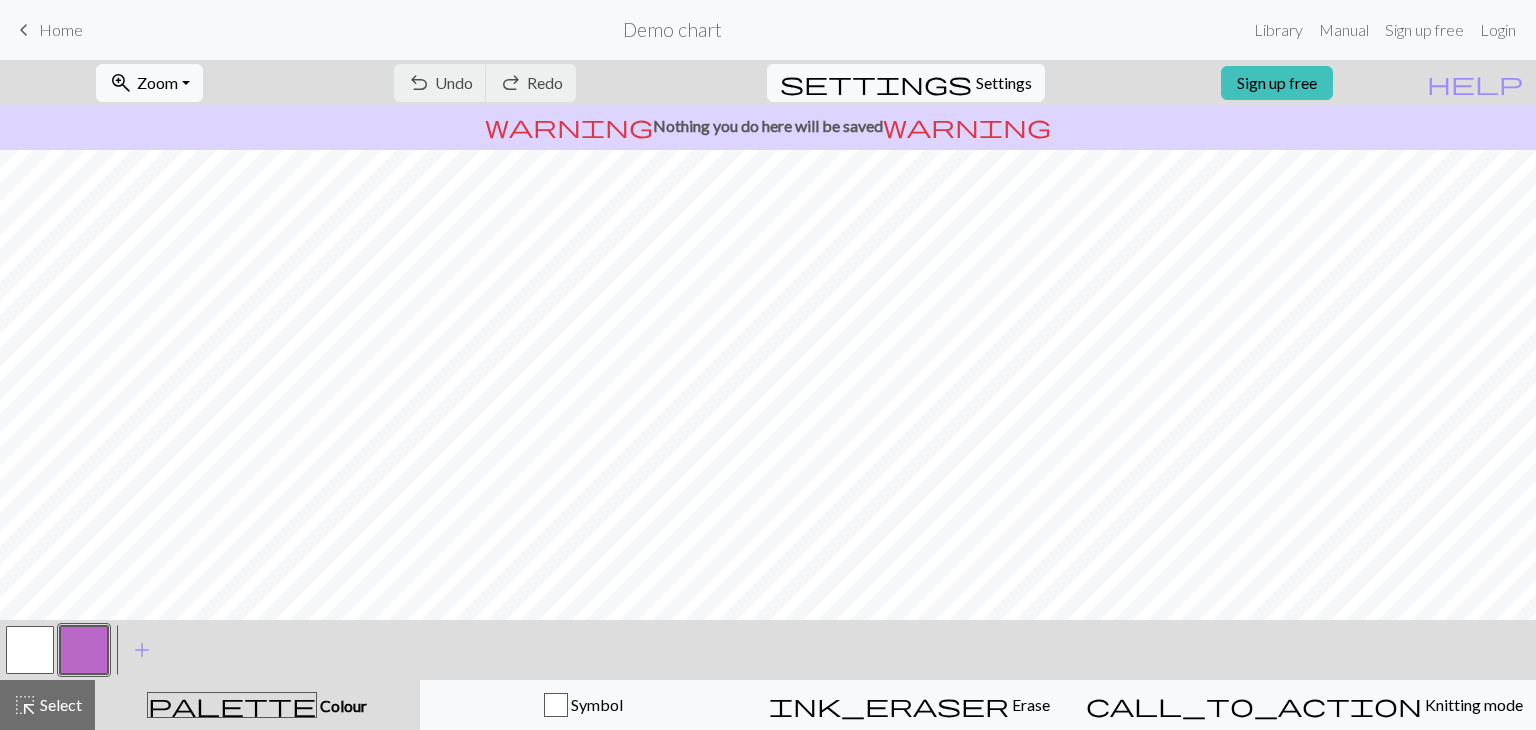 click at bounding box center (84, 650) 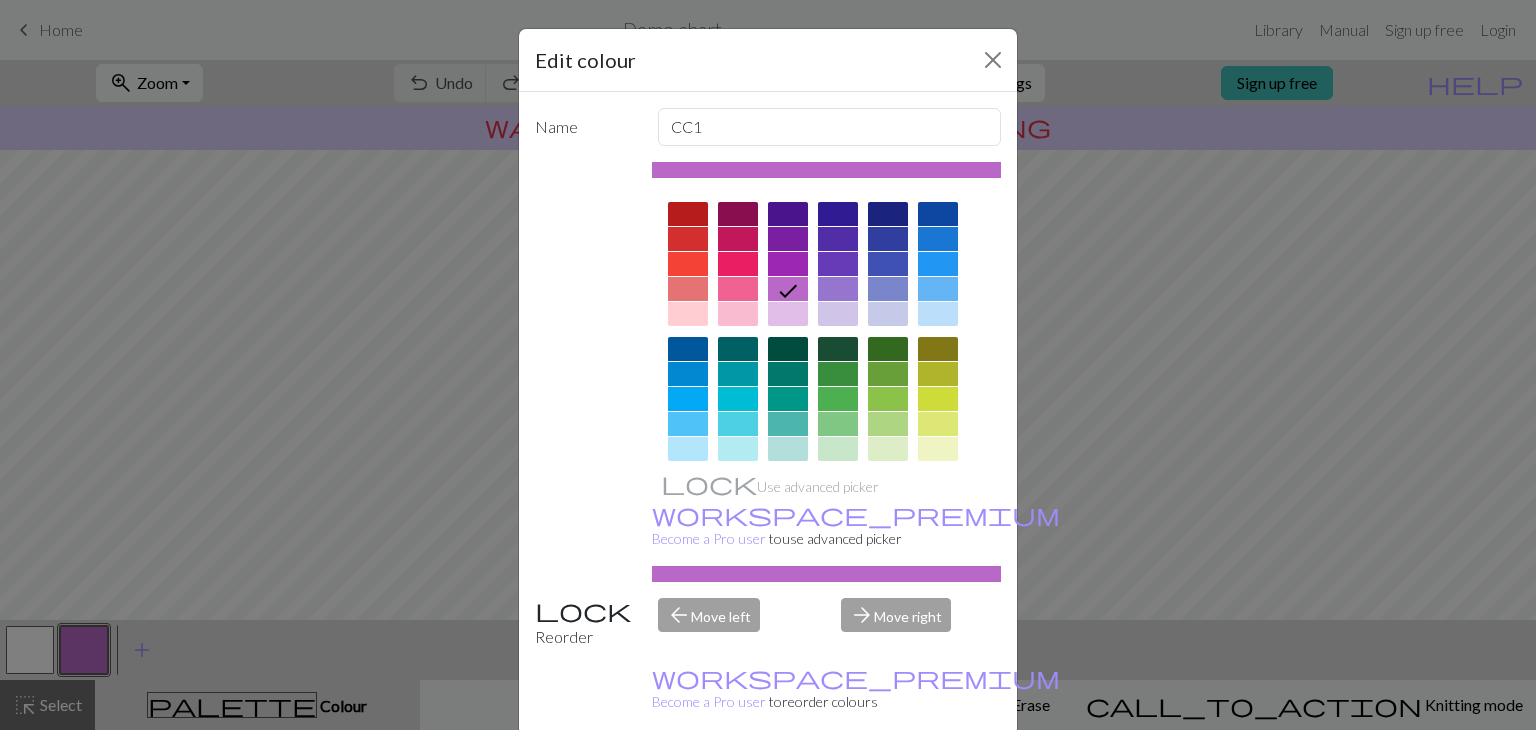 scroll, scrollTop: 288, scrollLeft: 0, axis: vertical 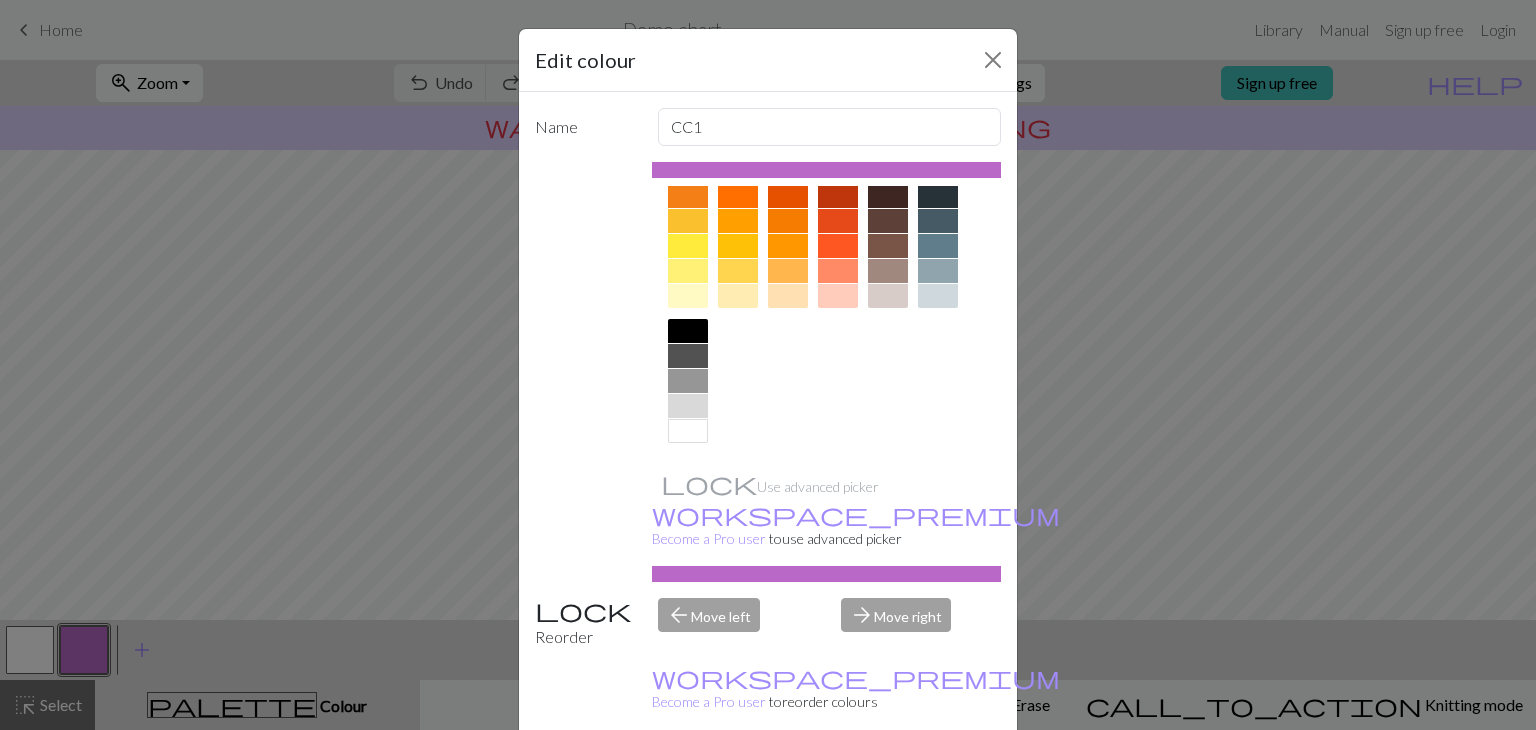 click at bounding box center [688, 431] 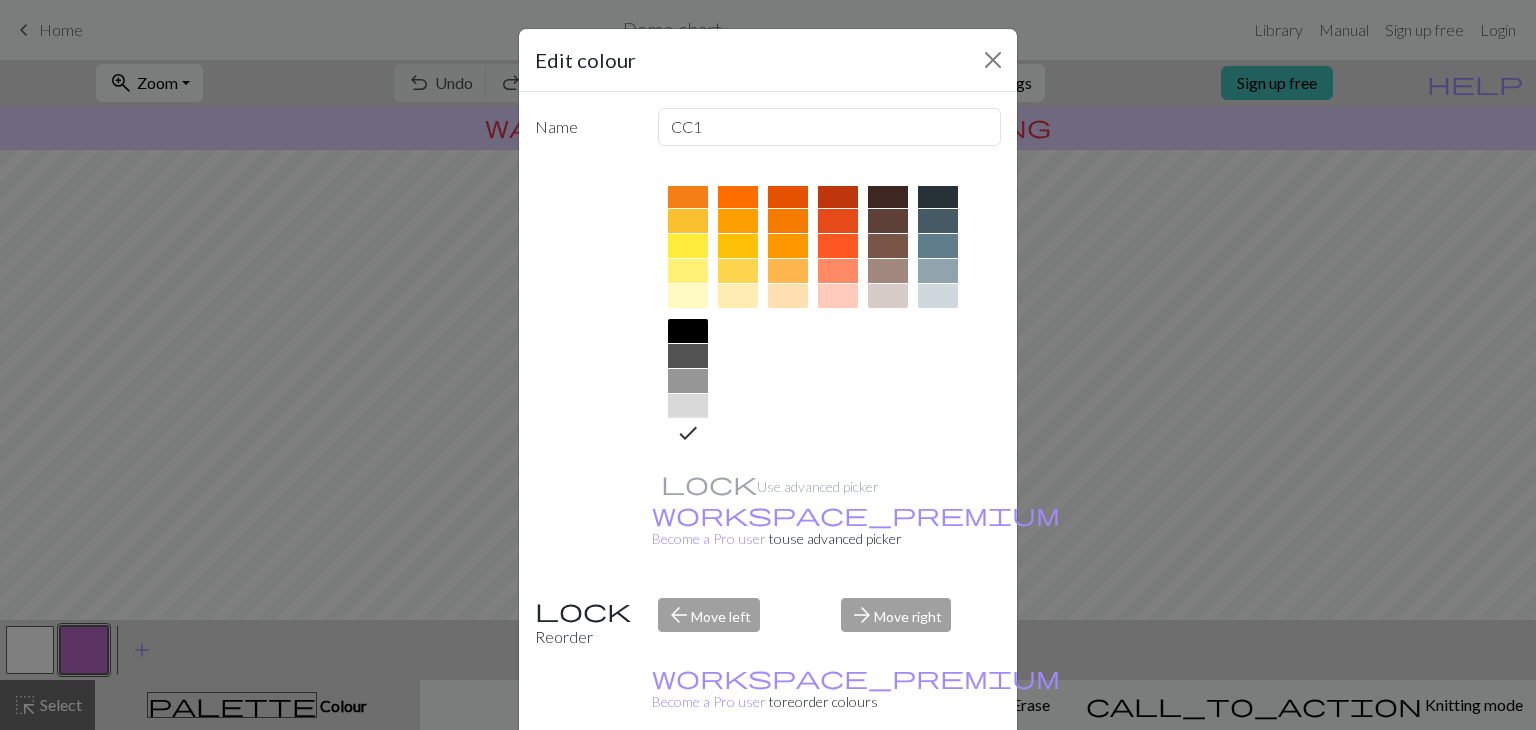 click on "Done" at bounding box center [888, 781] 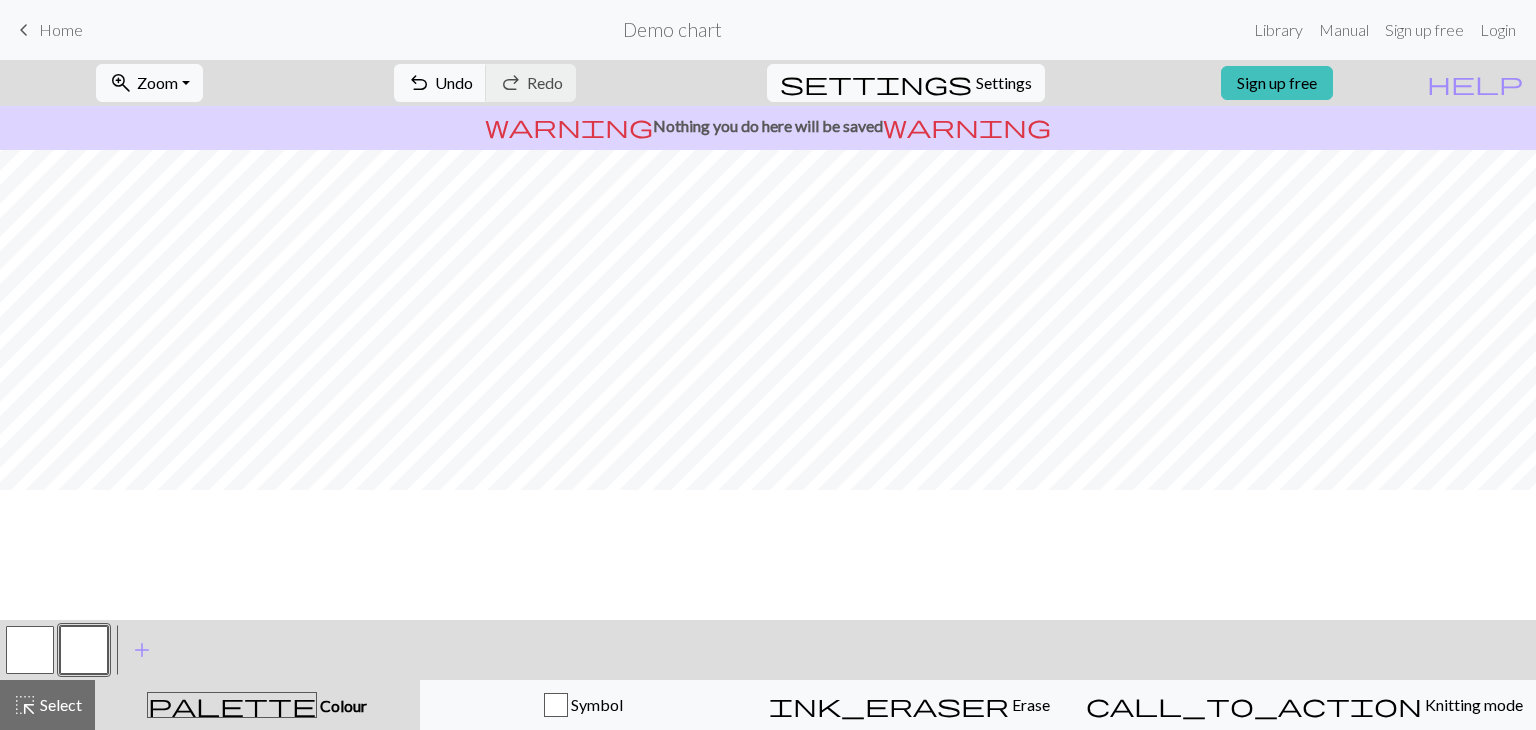 scroll, scrollTop: 0, scrollLeft: 0, axis: both 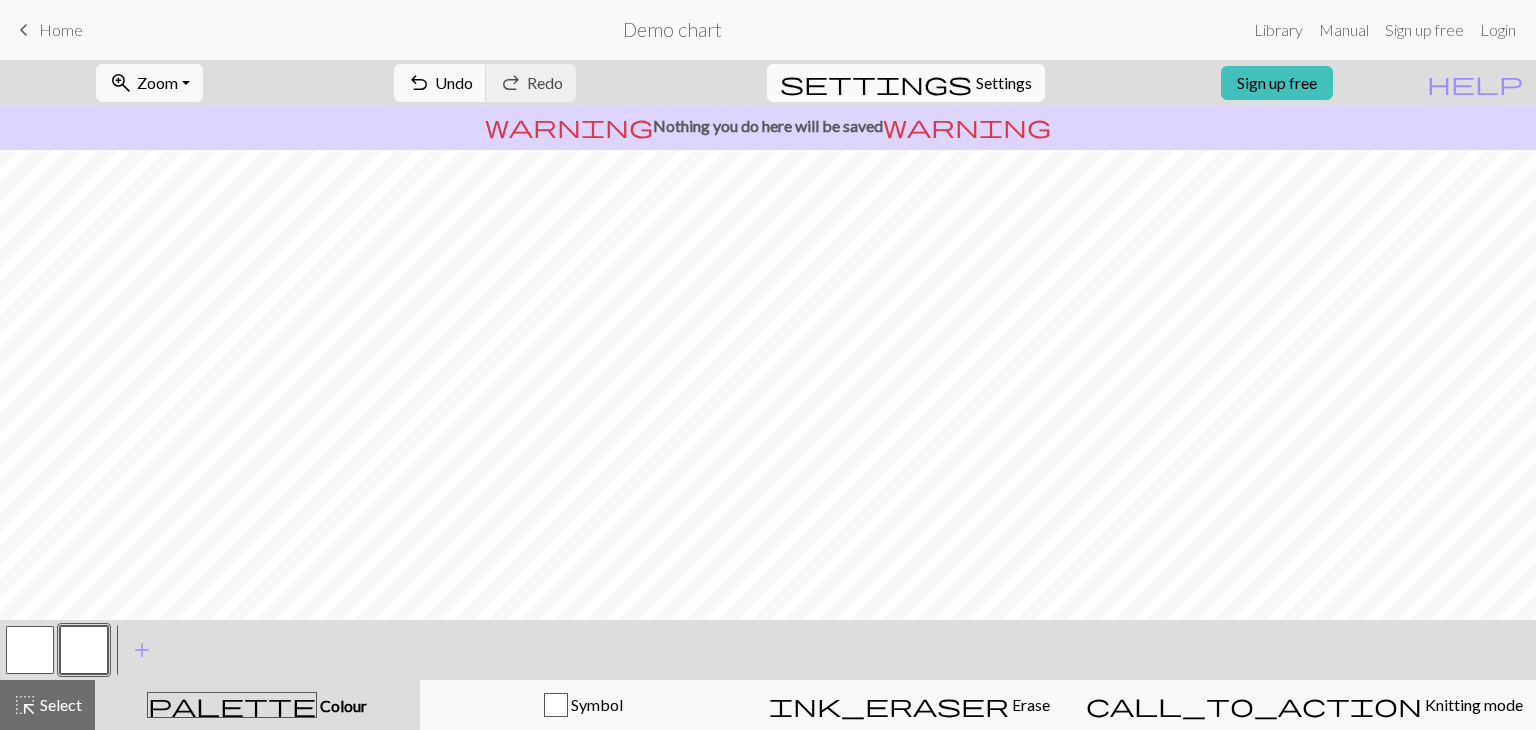 click on "Settings" at bounding box center (1004, 83) 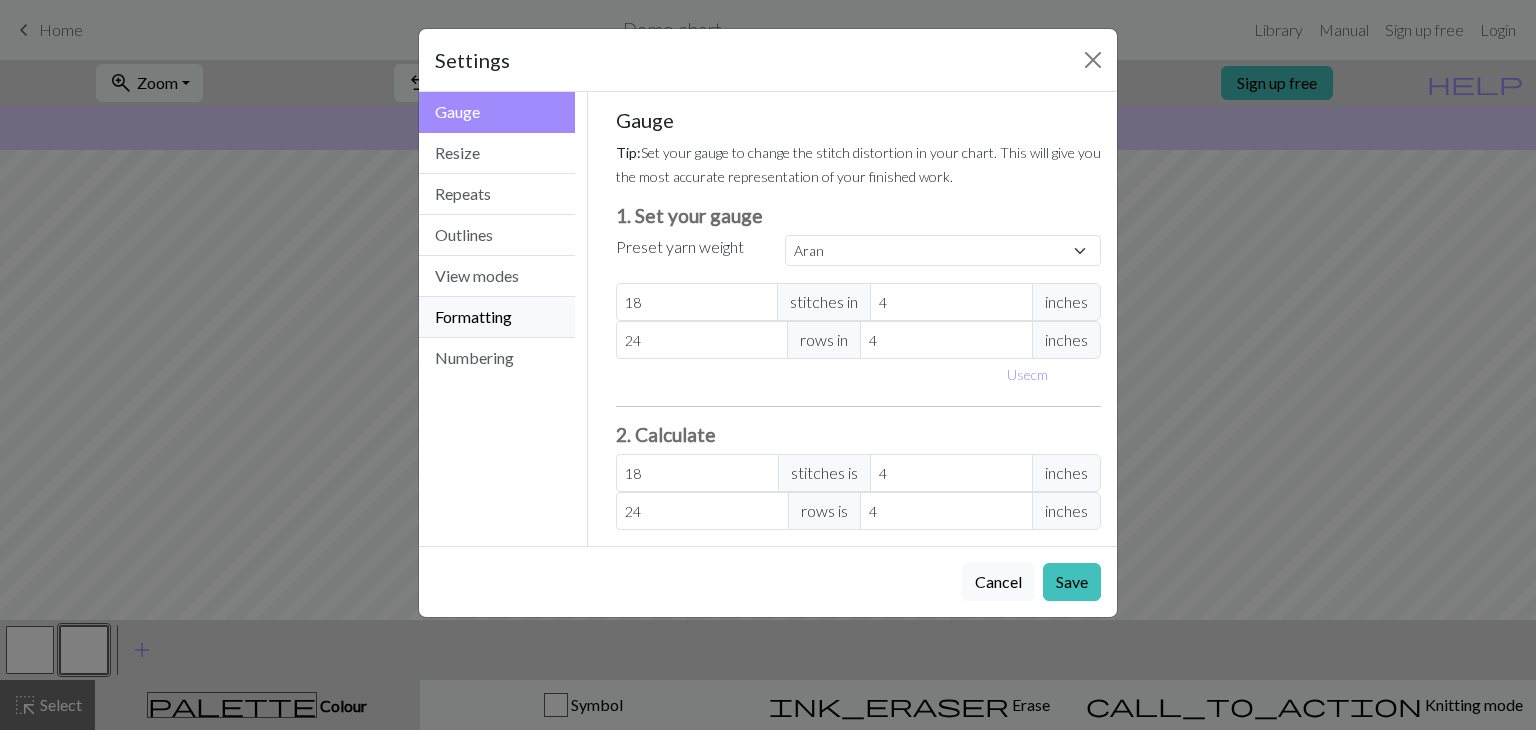 click on "Formatting" at bounding box center [497, 317] 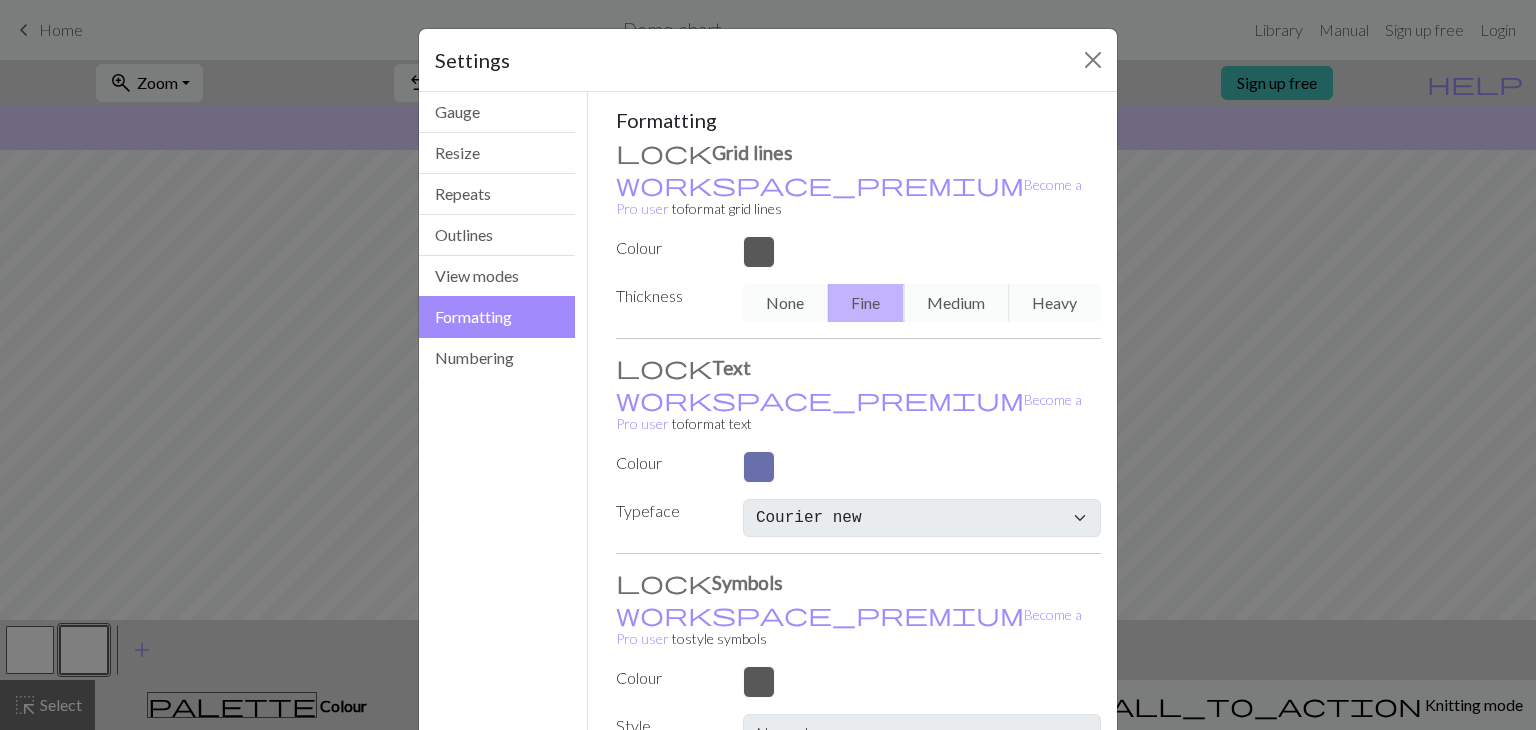 scroll, scrollTop: 82, scrollLeft: 0, axis: vertical 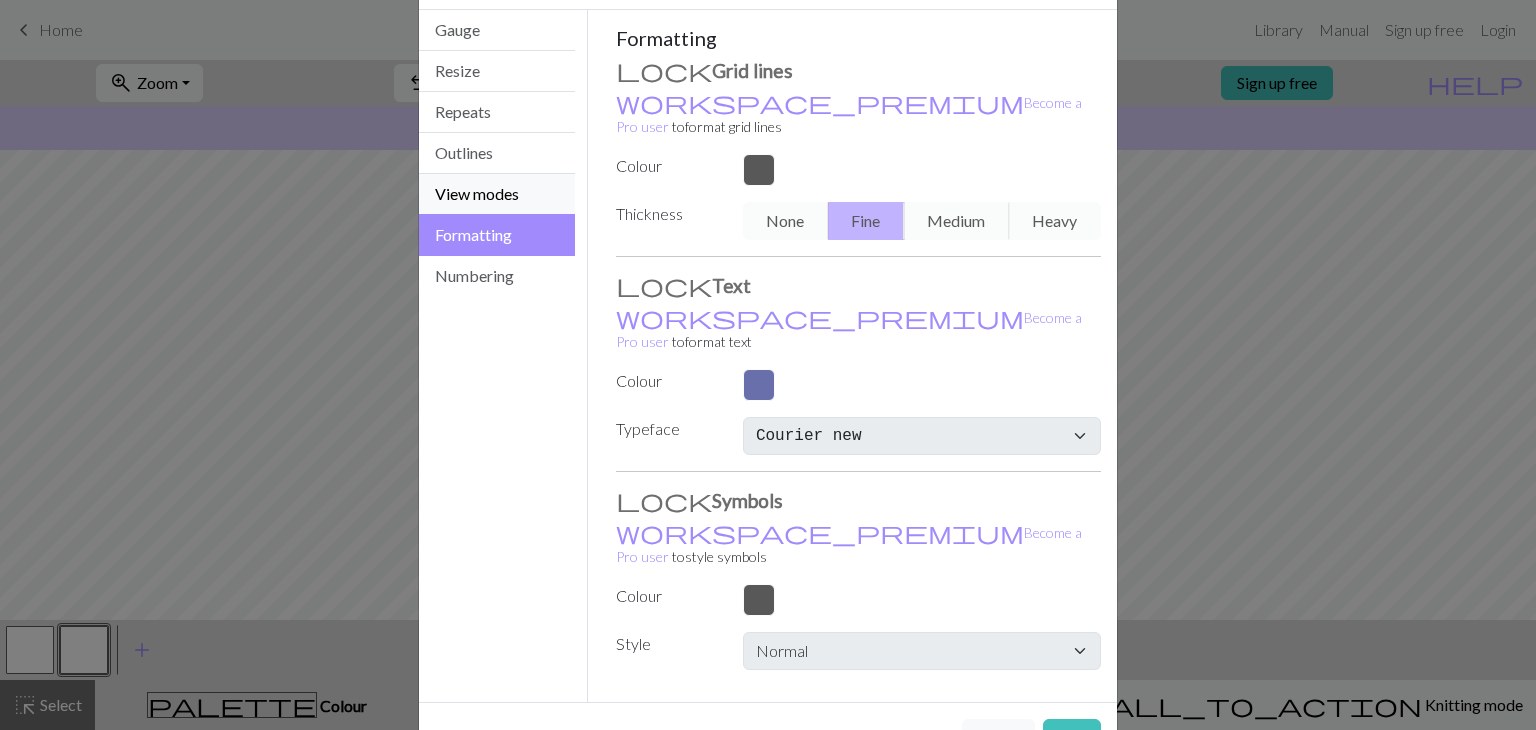 click on "View modes" at bounding box center (497, 194) 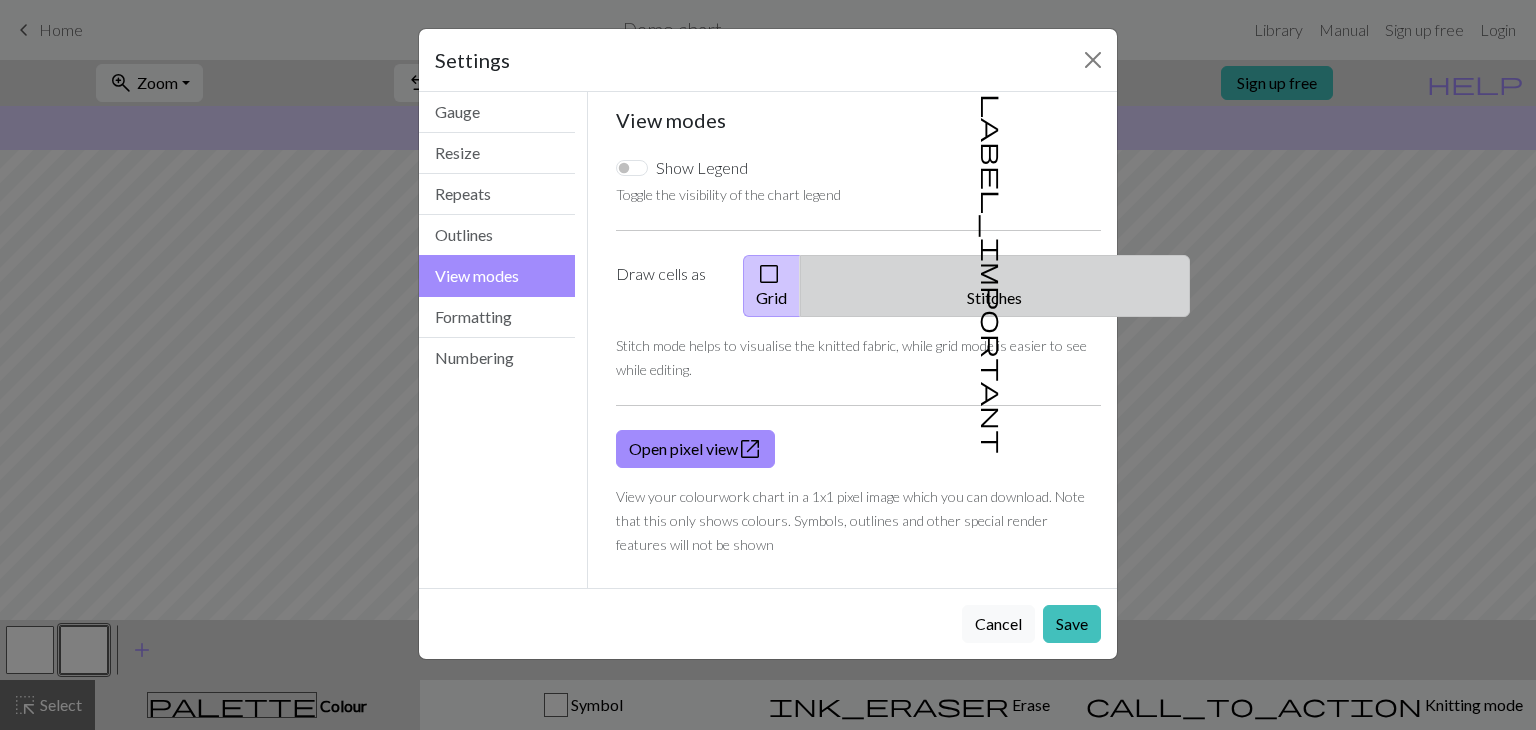 click on "label_important Stitches" at bounding box center (995, 286) 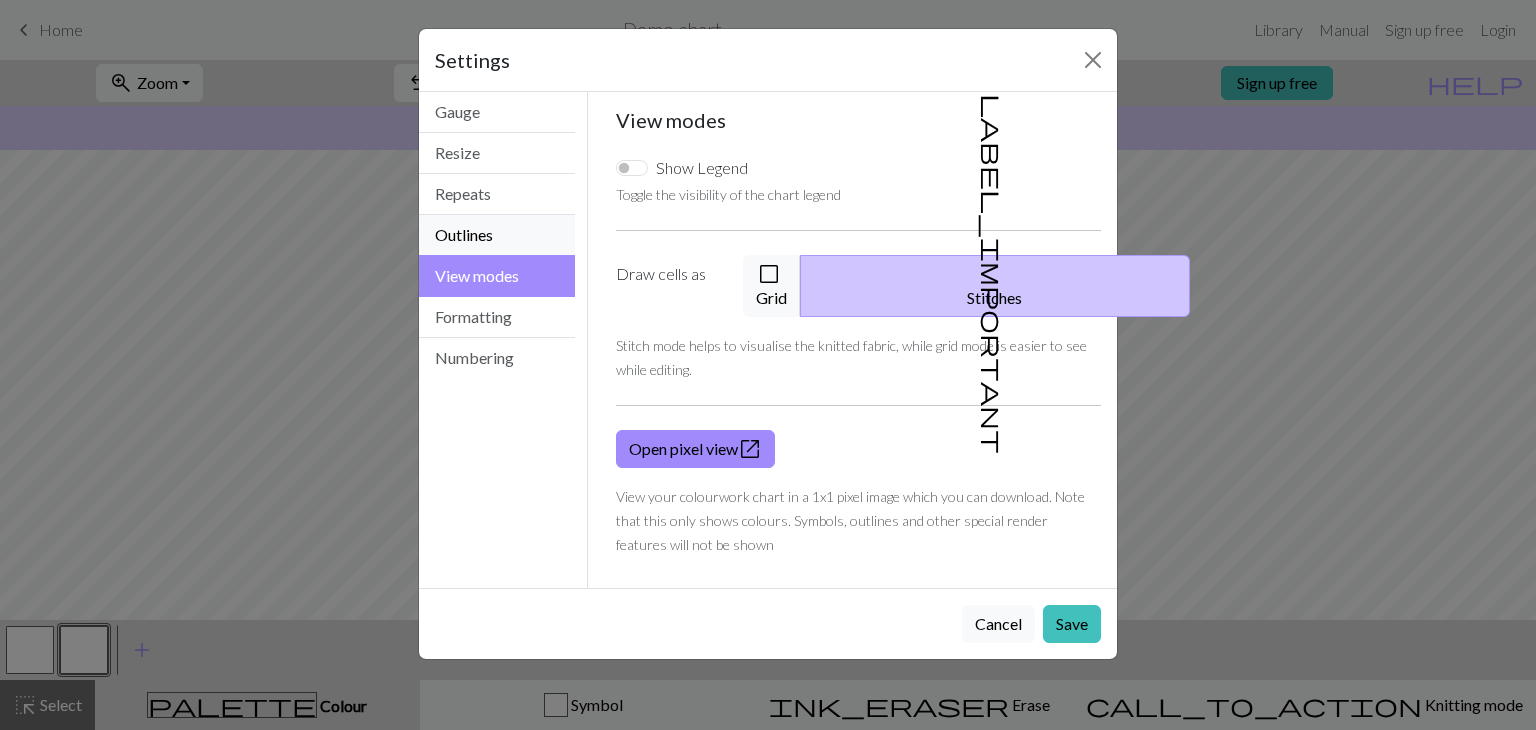 click on "Outlines" at bounding box center (497, 235) 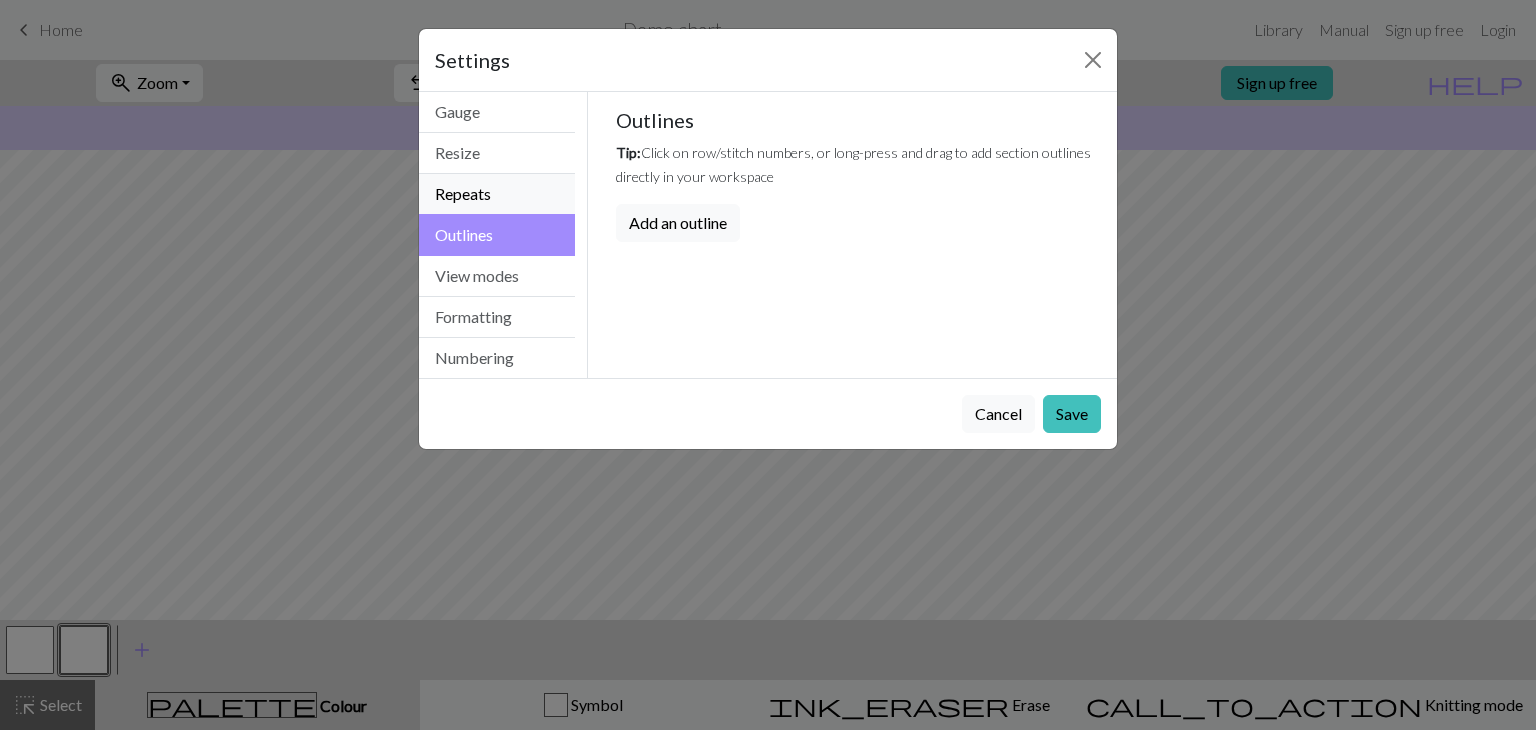 click on "Repeats" at bounding box center [497, 194] 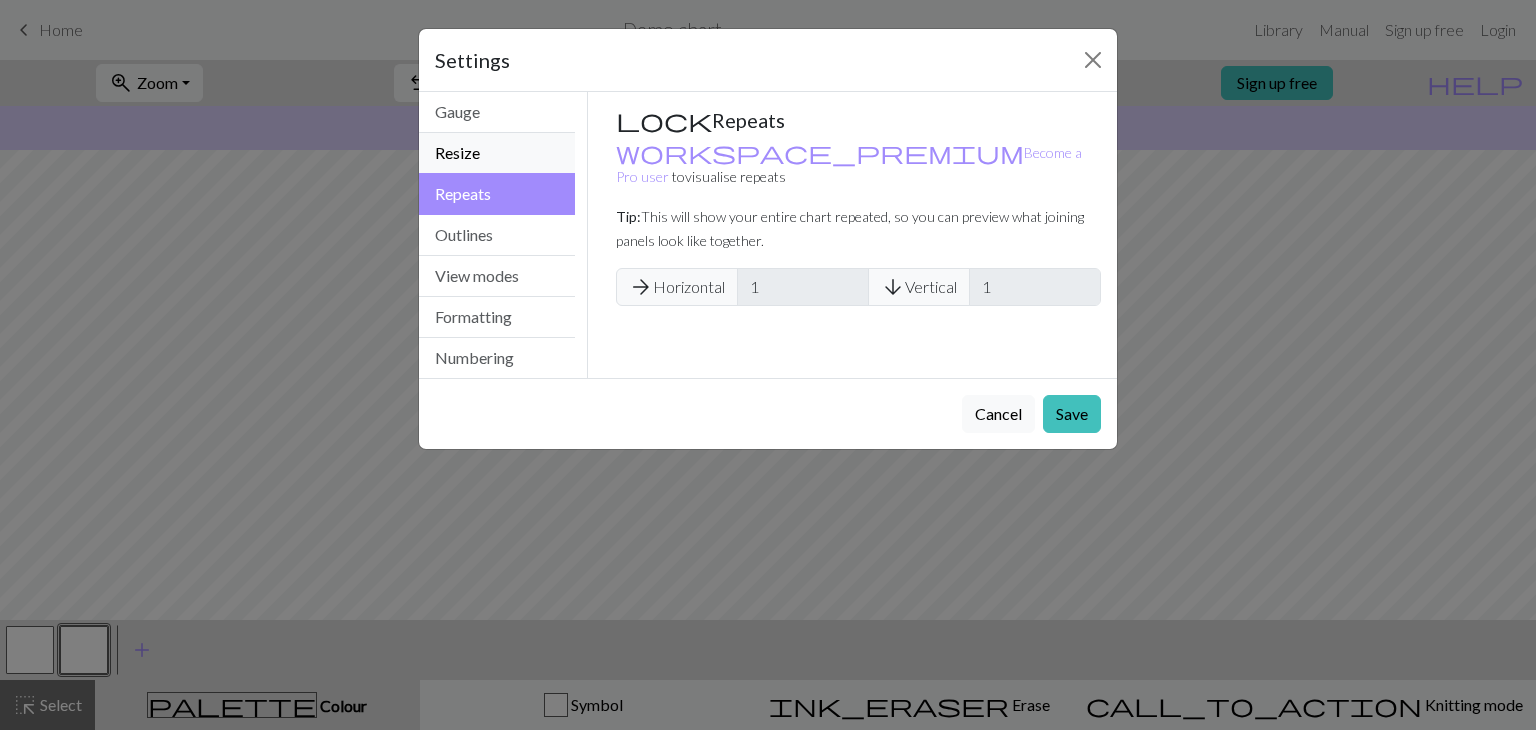 click on "Resize" at bounding box center (497, 153) 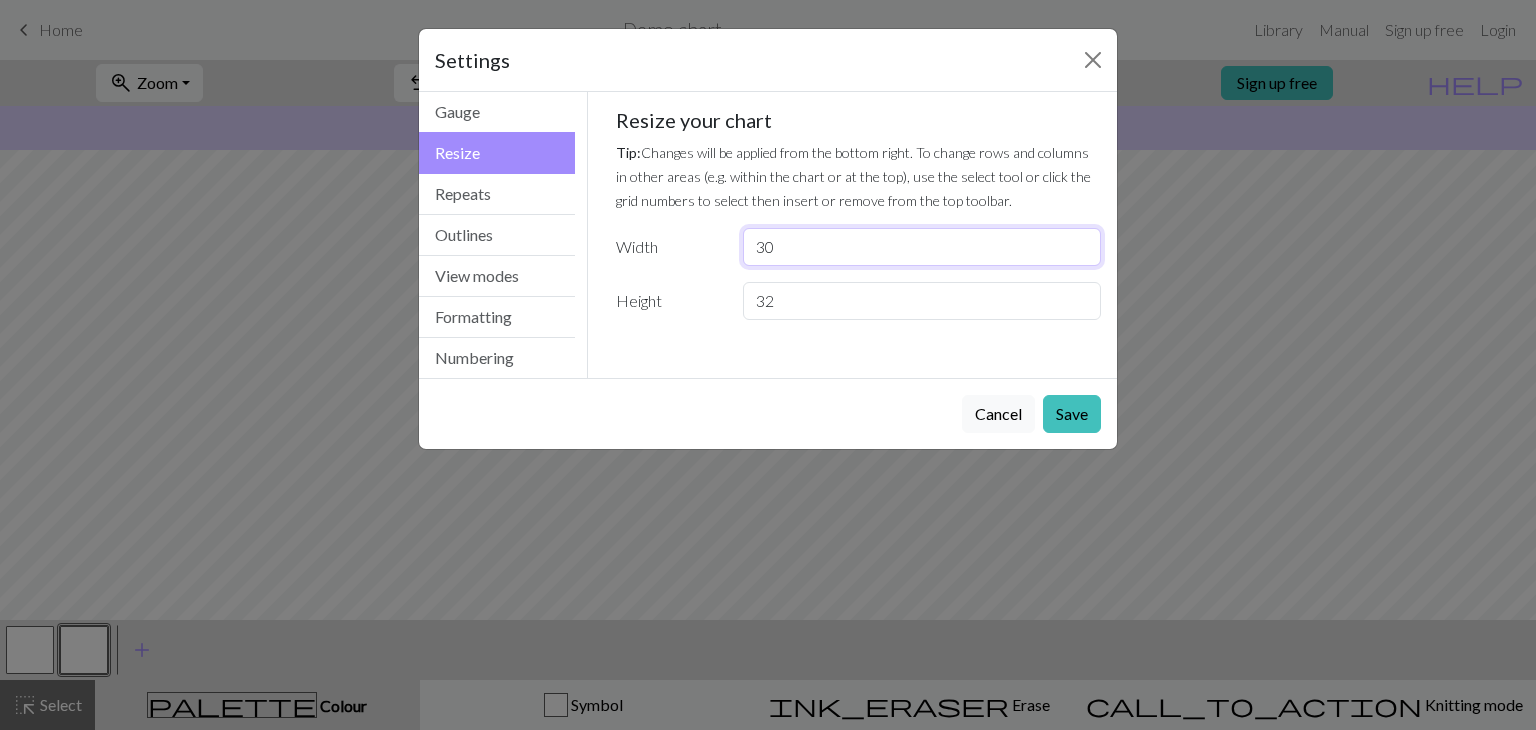 click on "30" at bounding box center [922, 247] 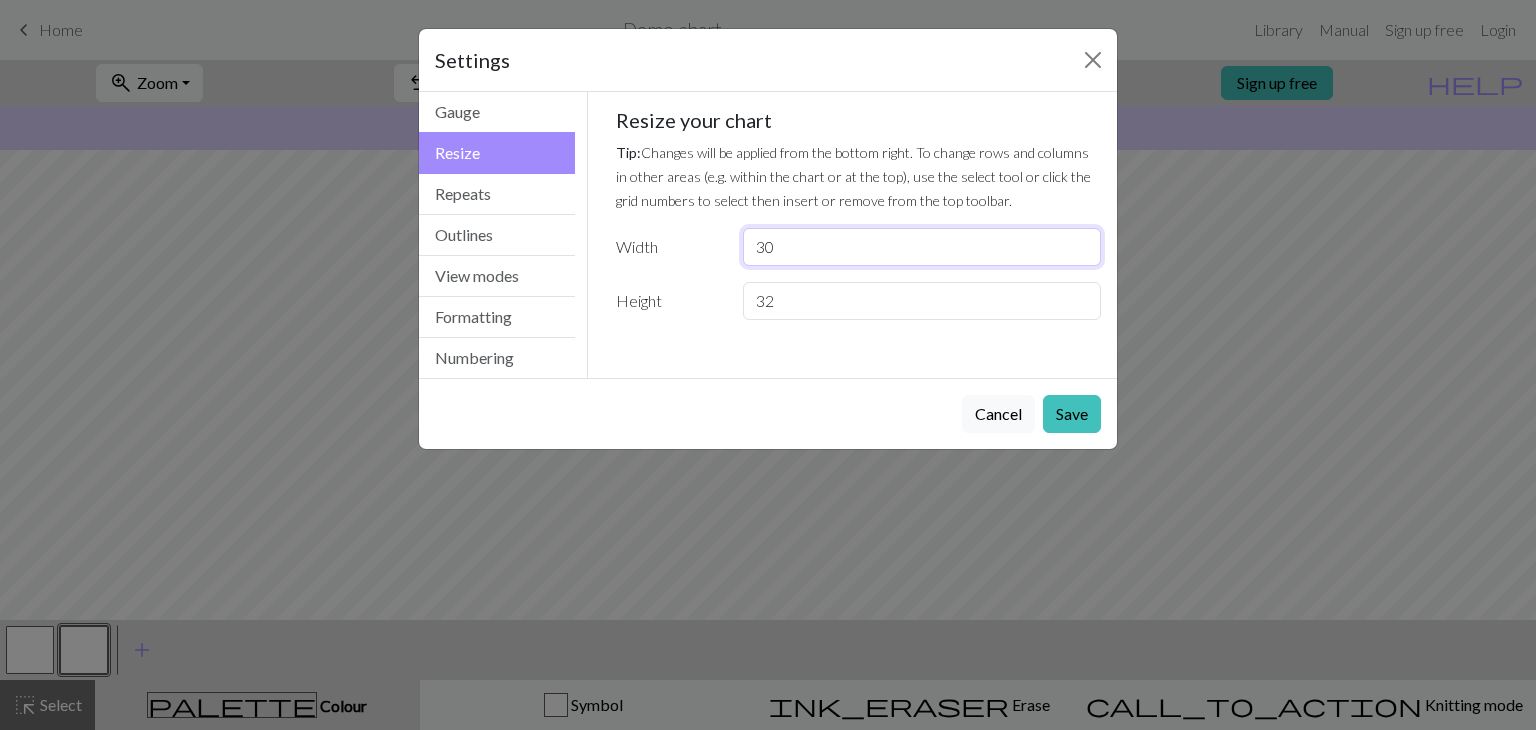 click on "30" at bounding box center (922, 247) 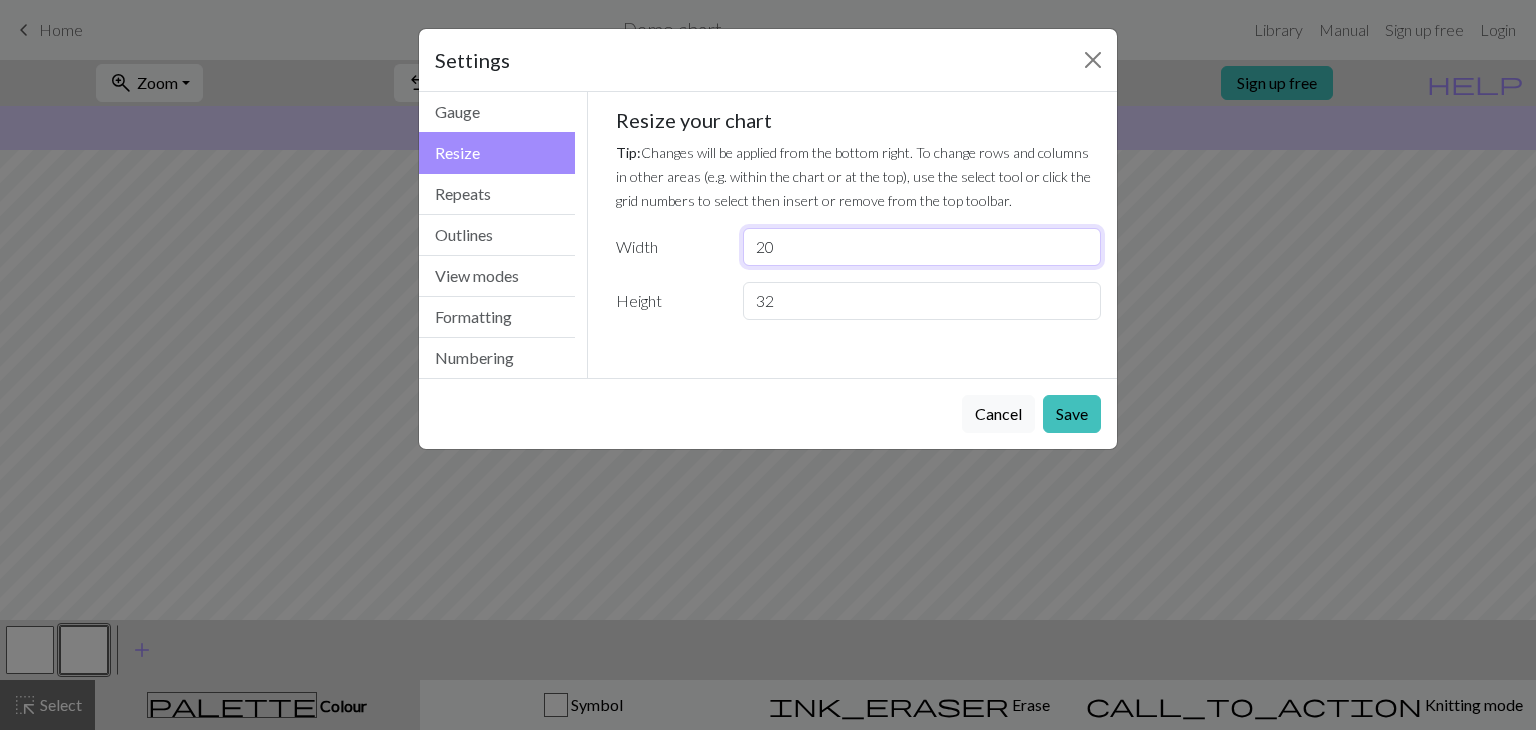 type on "20" 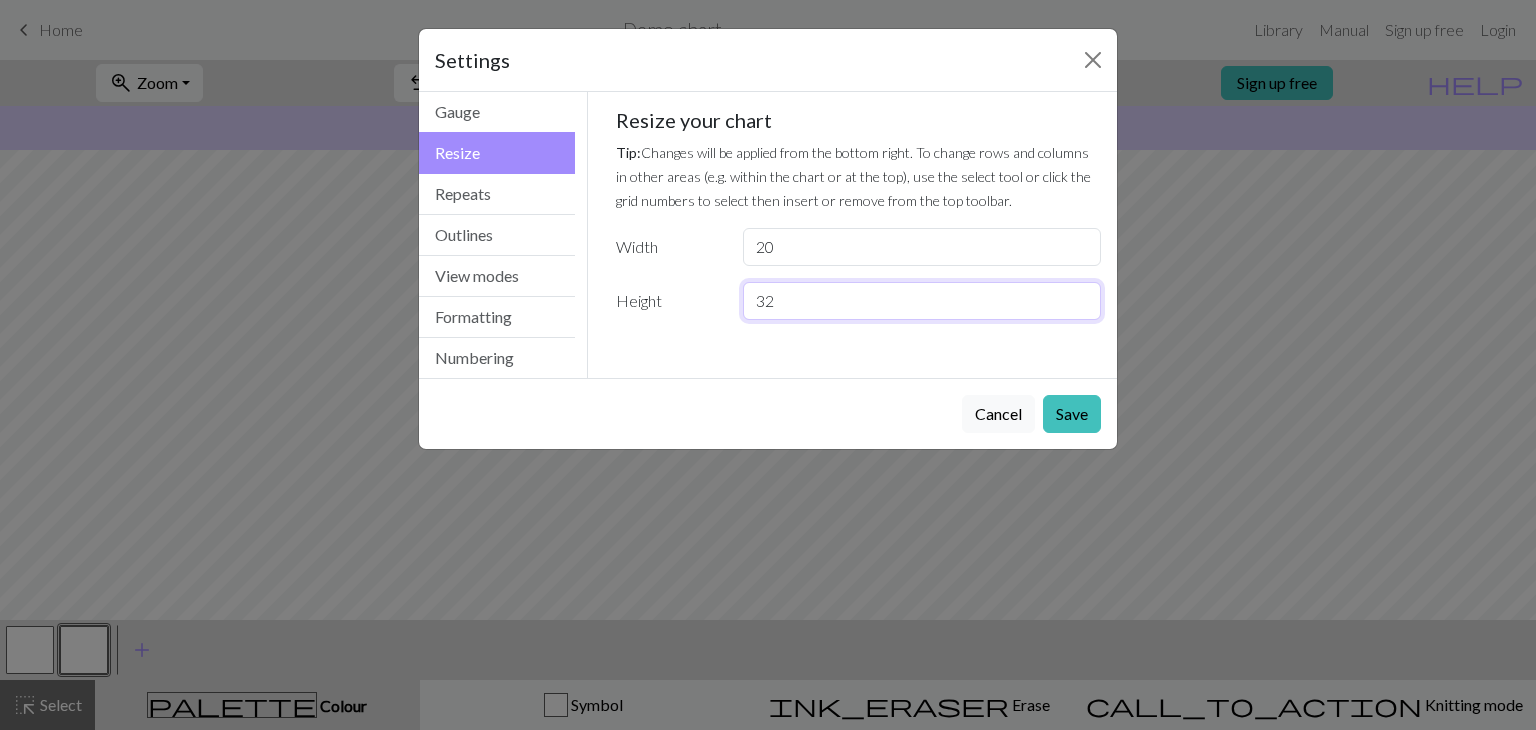 click on "32" at bounding box center [922, 301] 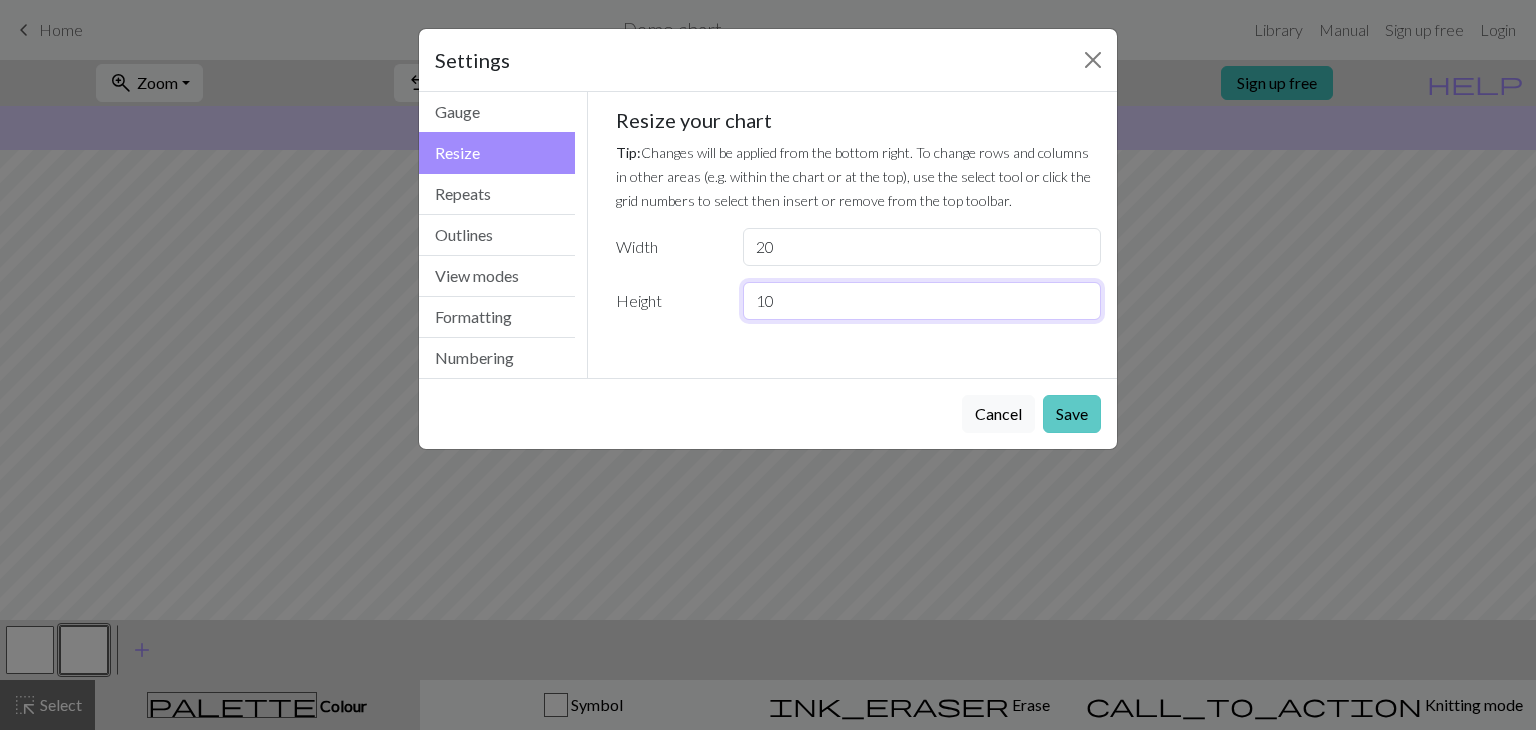 type on "10" 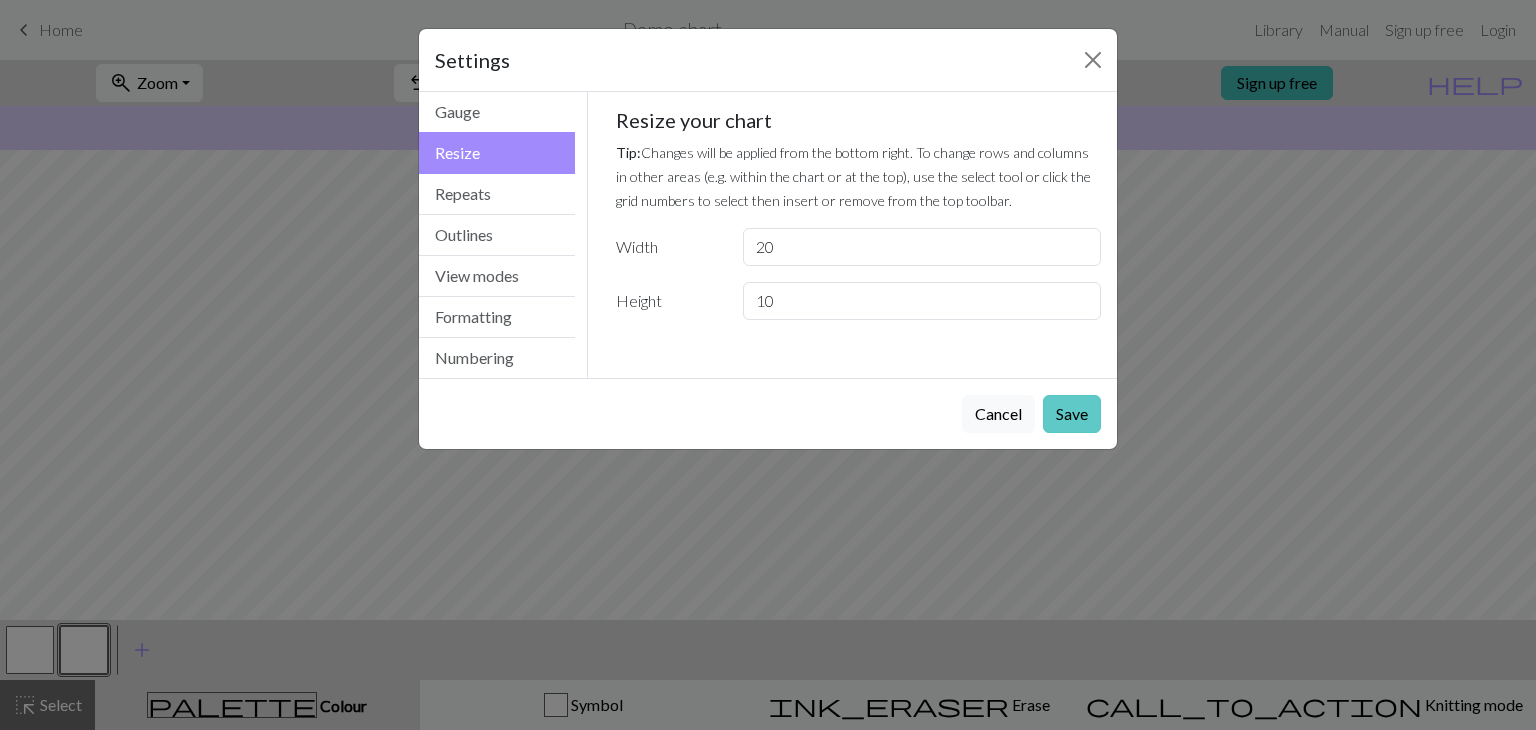 click on "Save" at bounding box center (1072, 414) 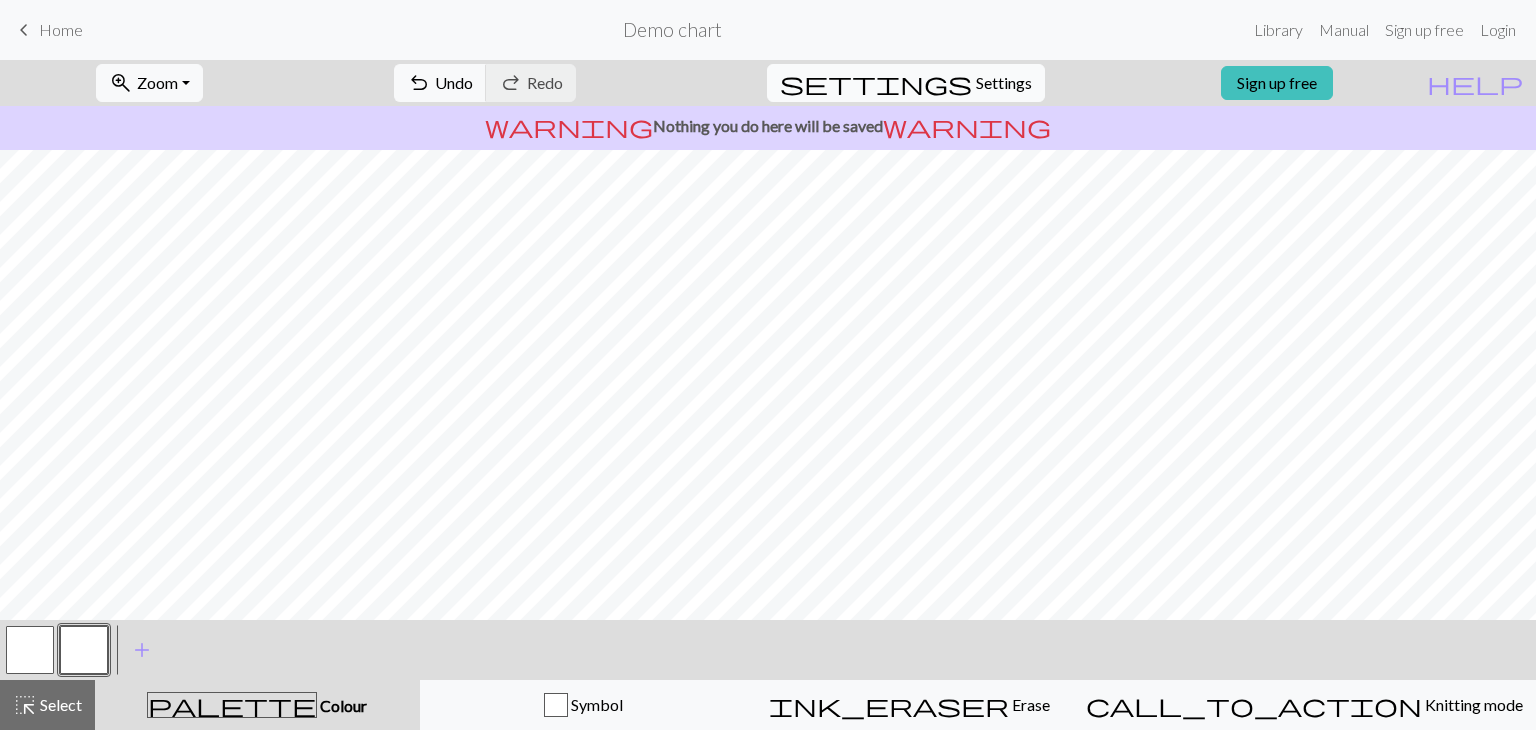 drag, startPoint x: 992, startPoint y: 101, endPoint x: 988, endPoint y: 90, distance: 11.7046995 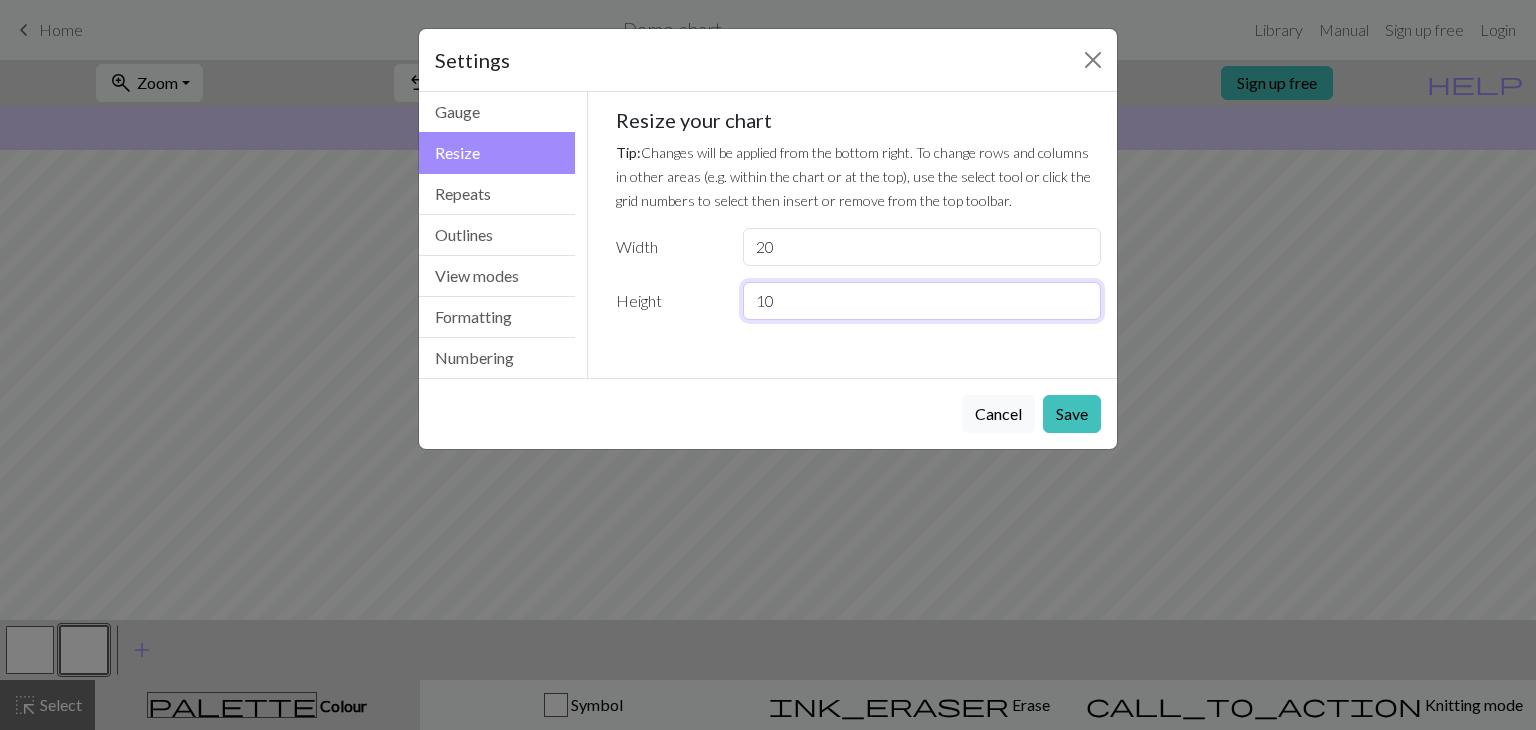 click on "10" at bounding box center (922, 301) 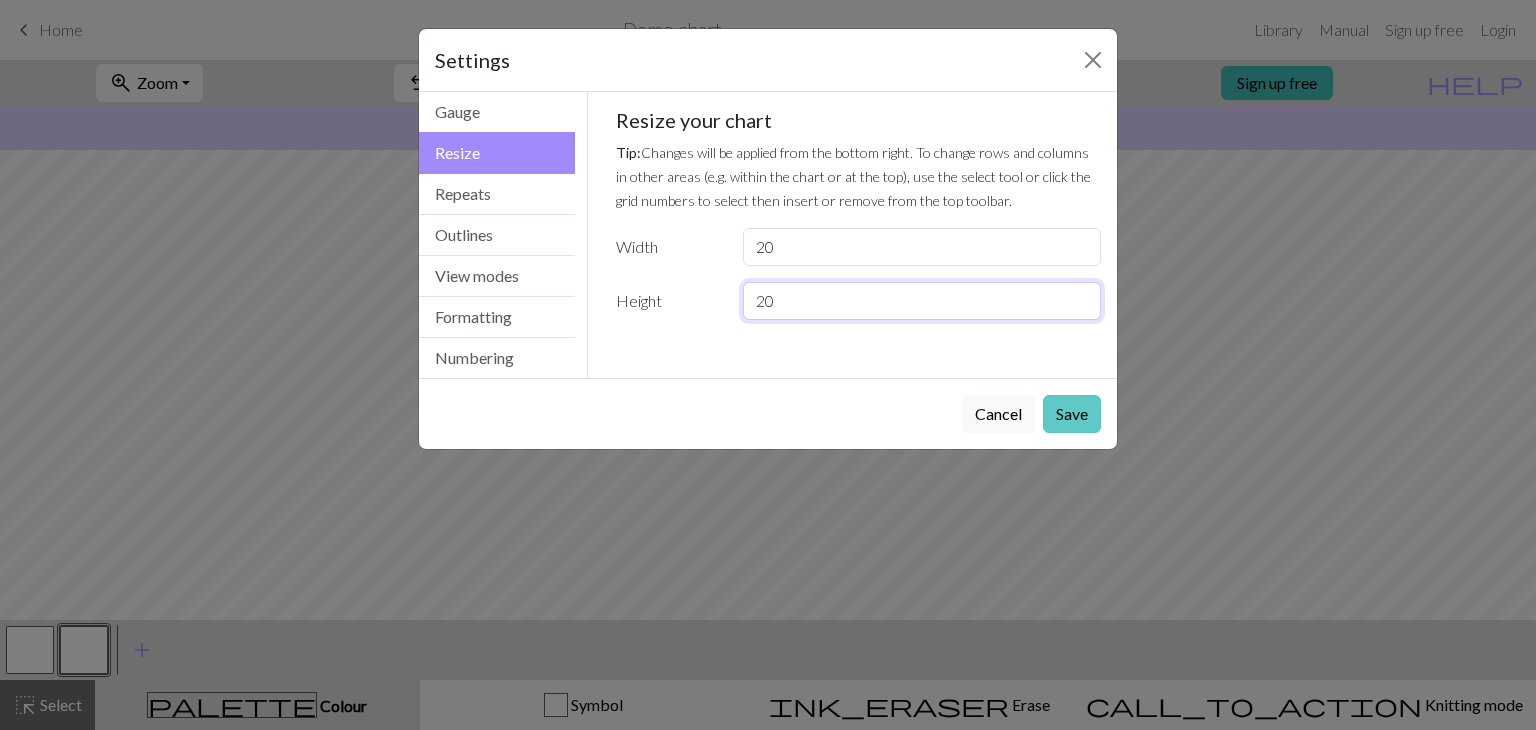 type on "20" 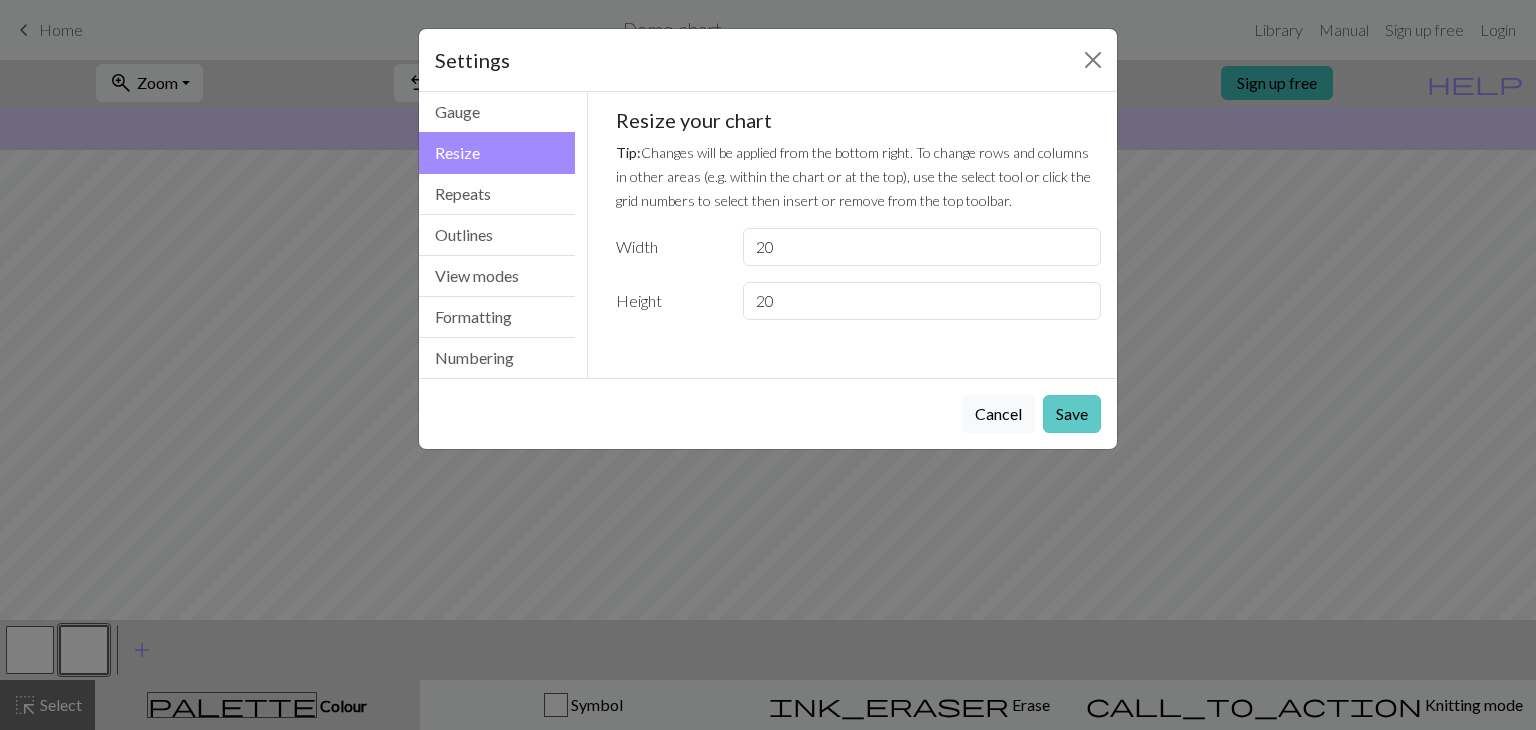 click on "Save" at bounding box center [1072, 414] 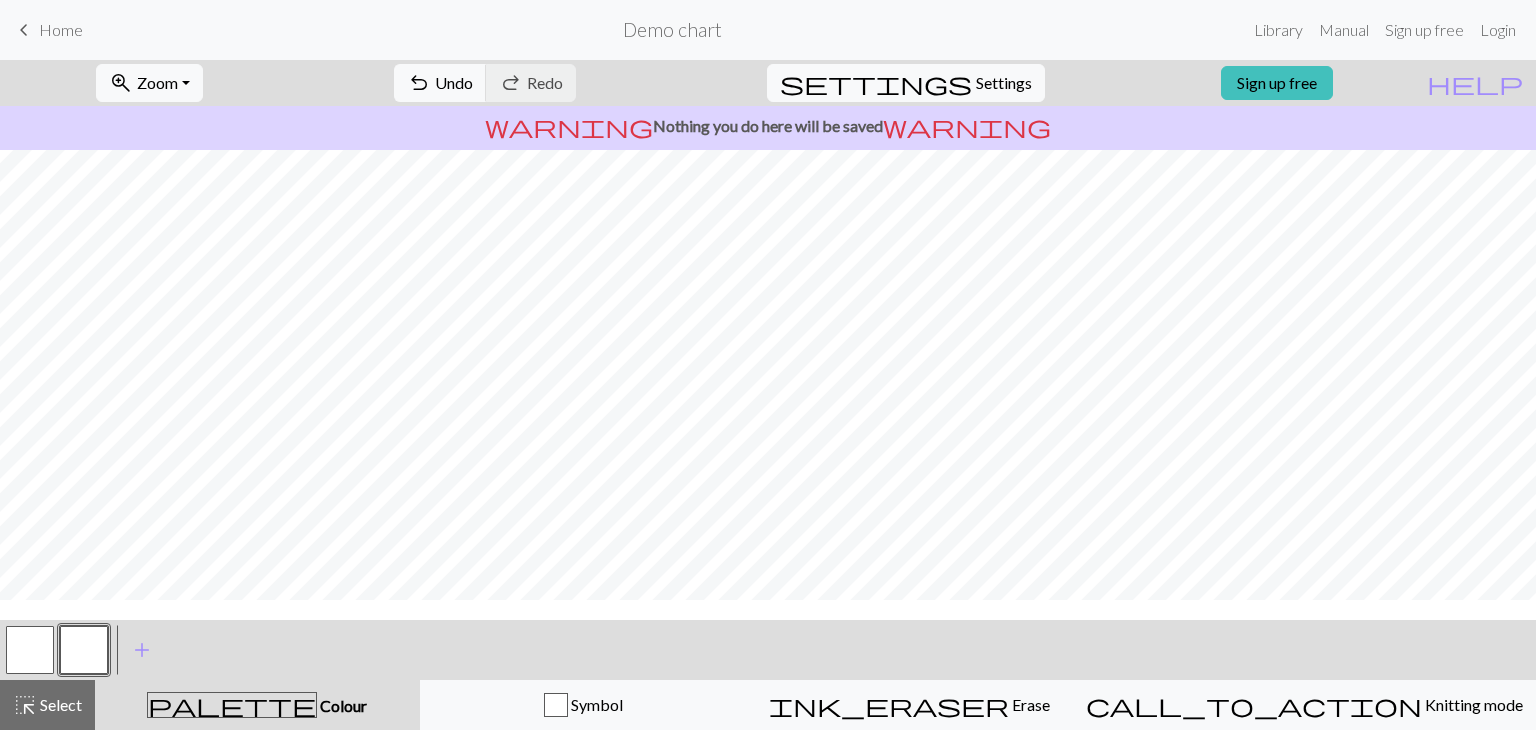 scroll, scrollTop: 0, scrollLeft: 0, axis: both 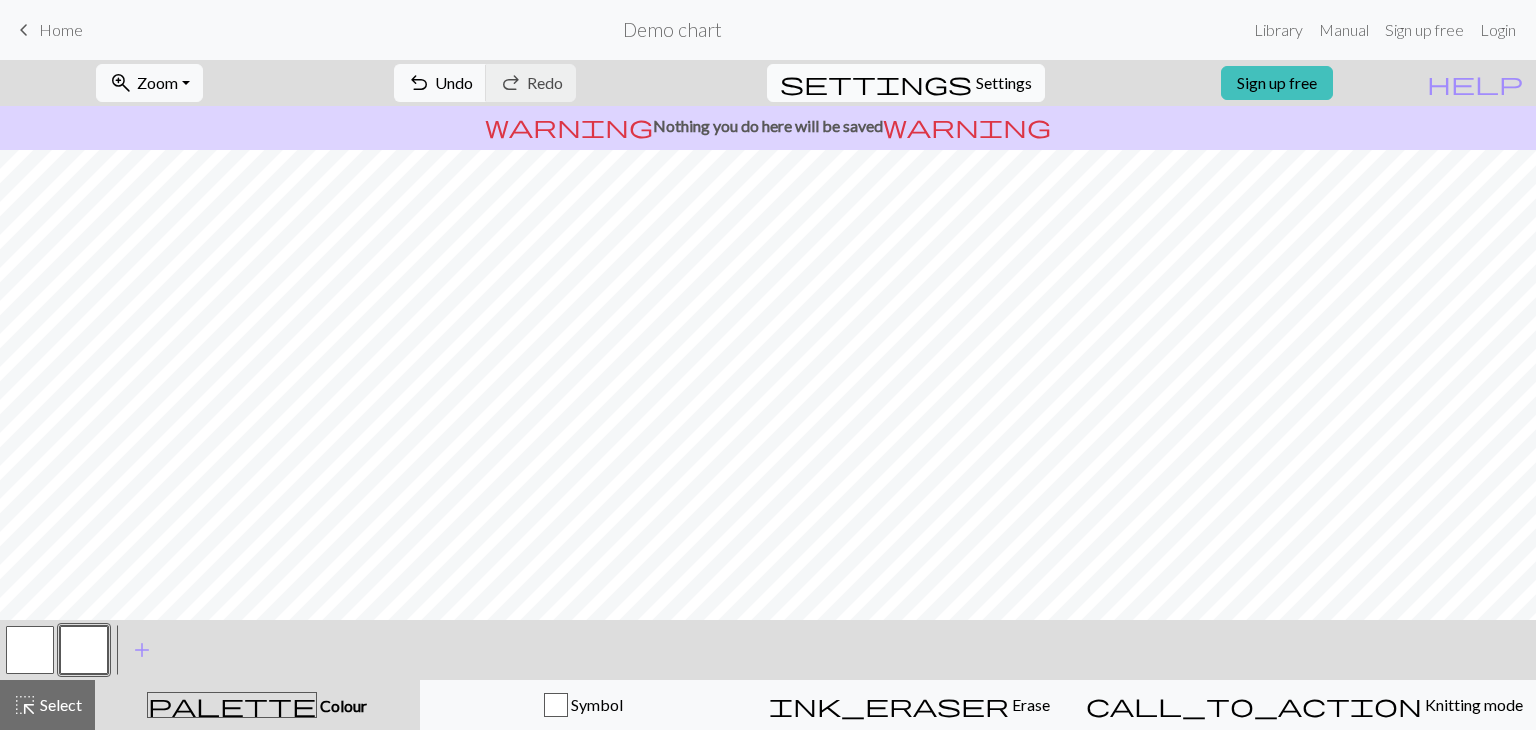 click on "Settings" at bounding box center (1004, 83) 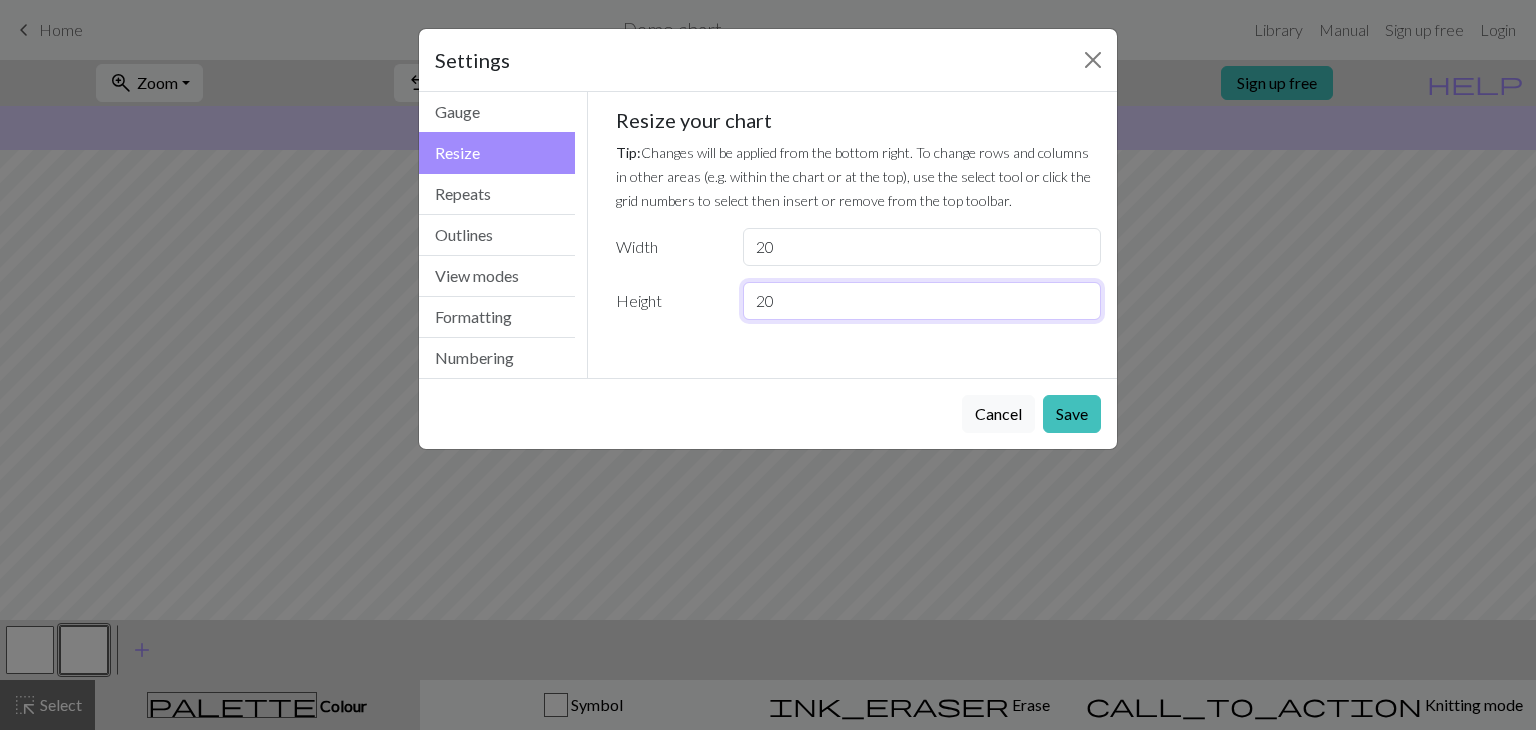 click on "20" at bounding box center (922, 301) 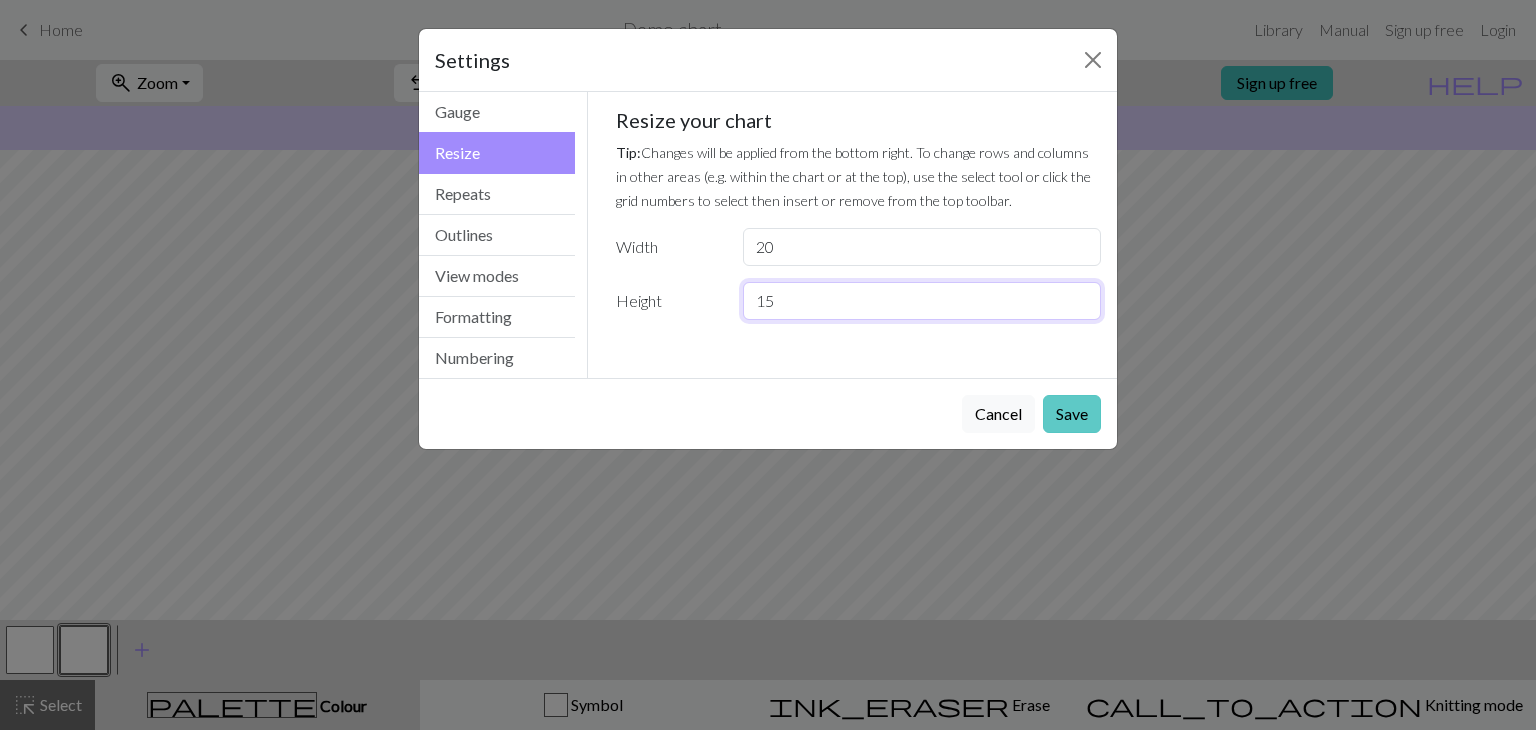 type on "15" 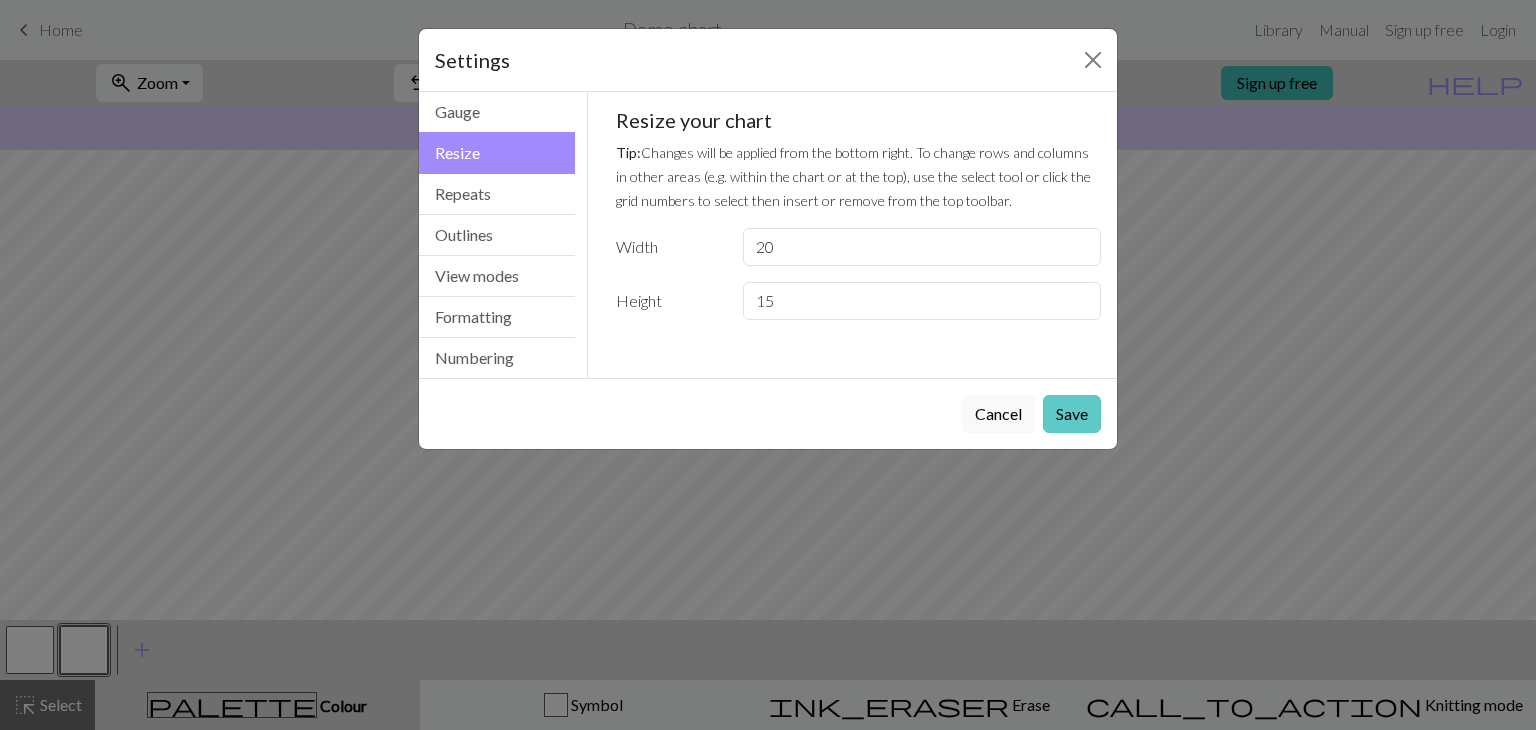 click on "Save" at bounding box center (1072, 414) 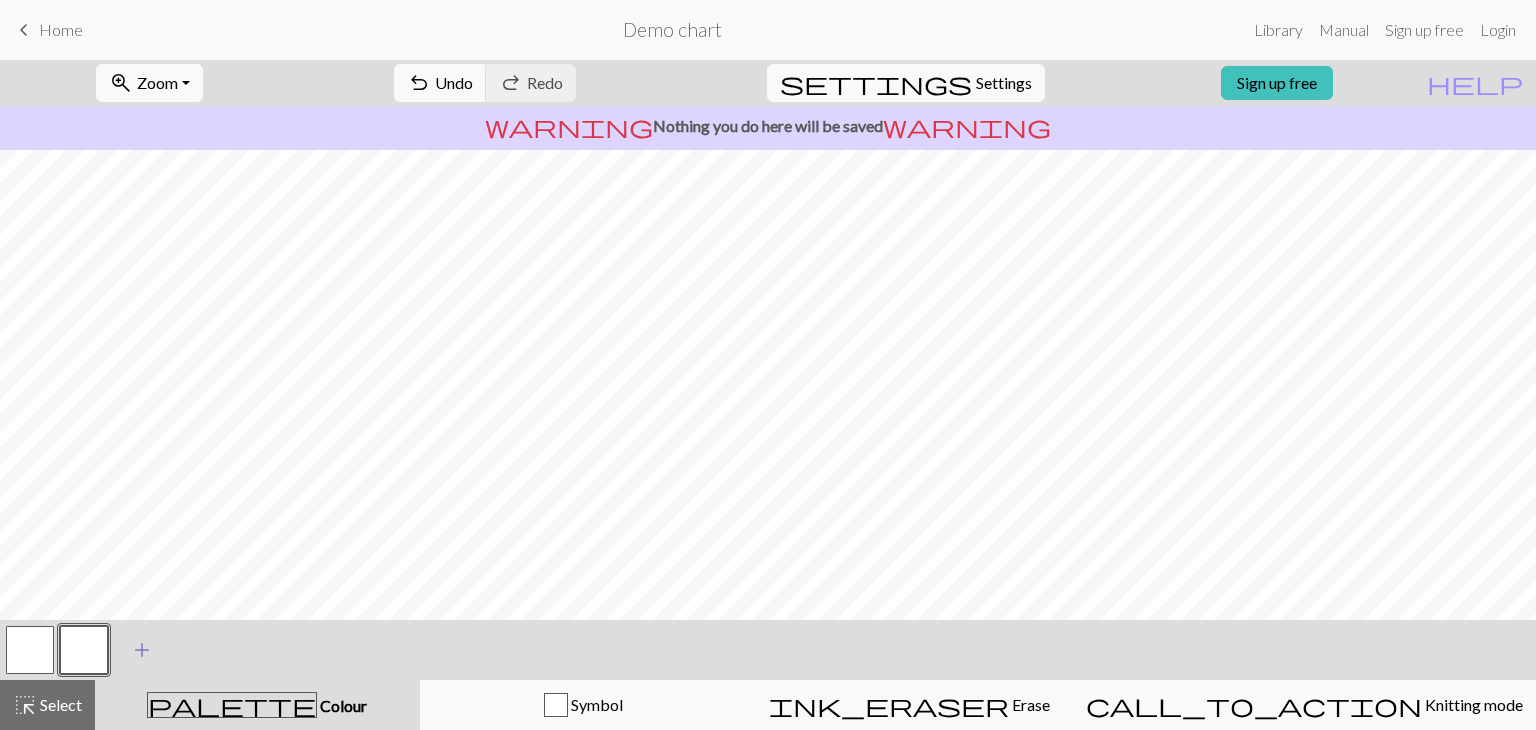 click on "add" at bounding box center [142, 650] 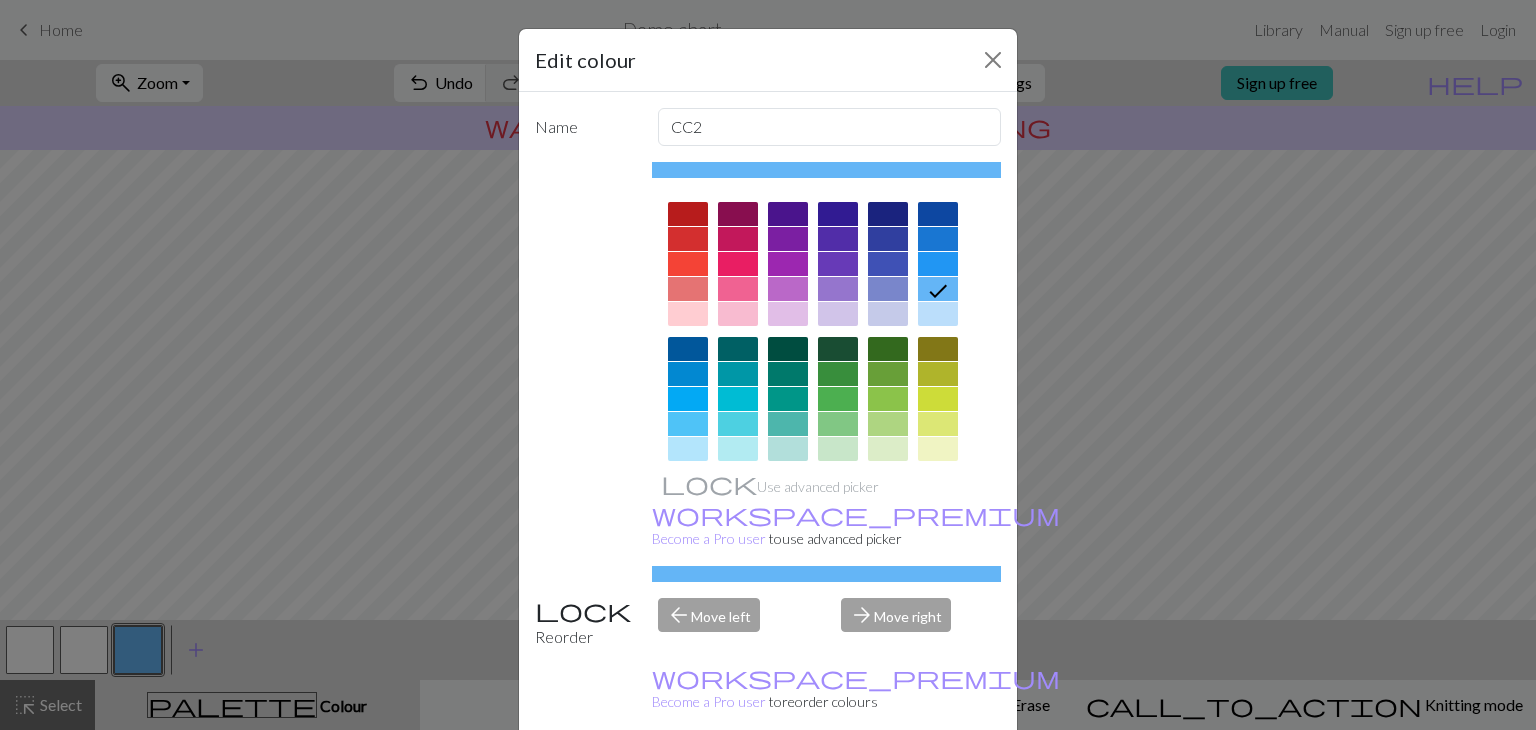 scroll, scrollTop: 48, scrollLeft: 0, axis: vertical 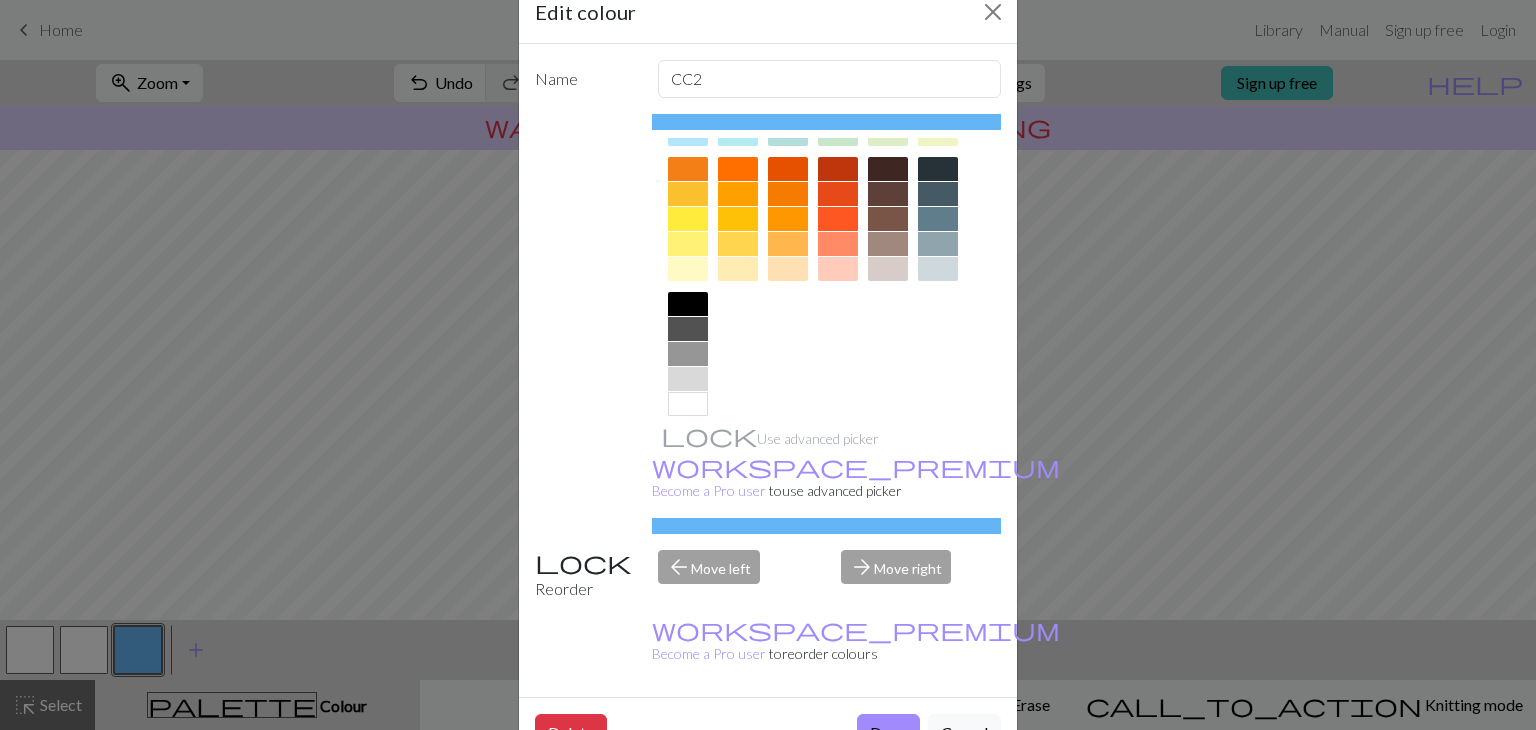 click at bounding box center (688, 354) 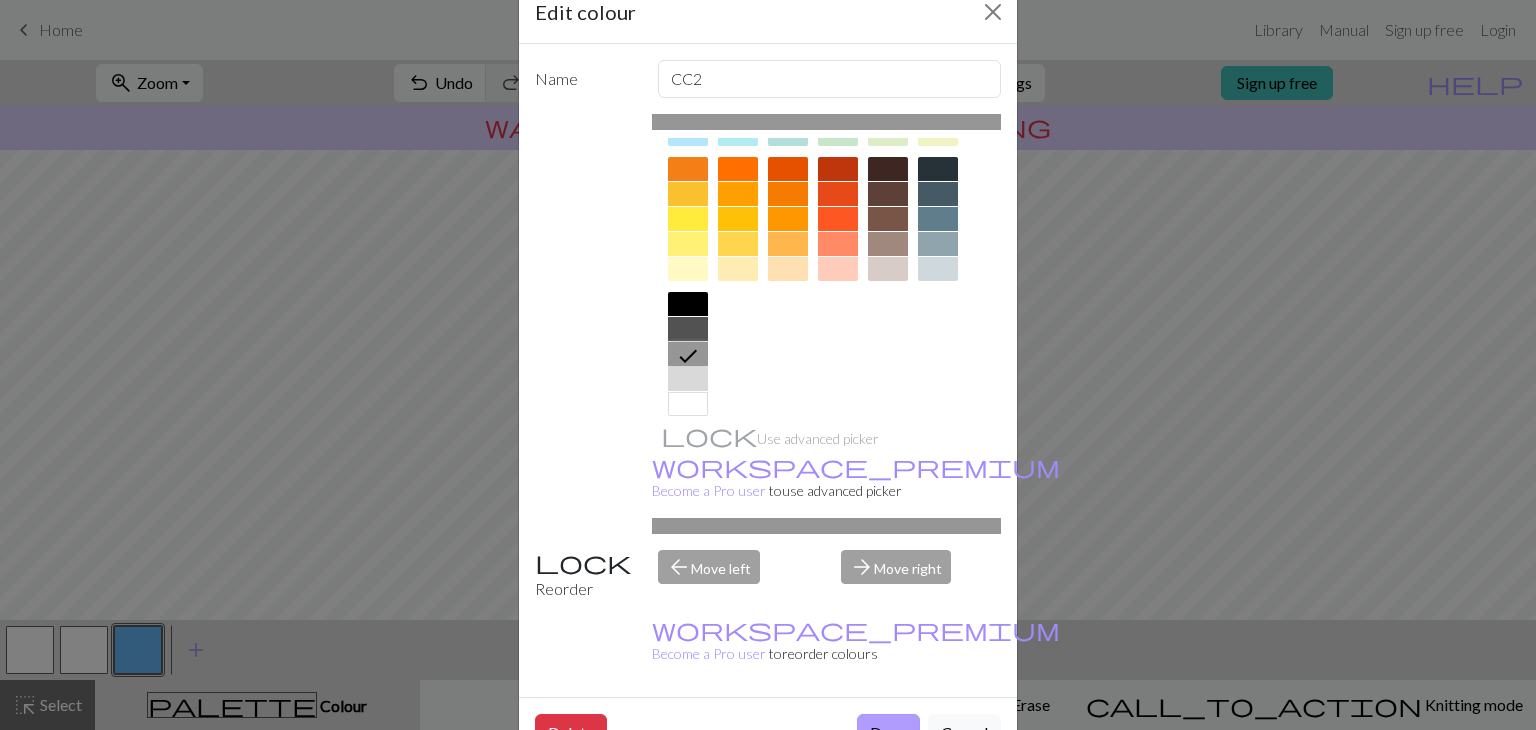 click on "Done" at bounding box center (888, 733) 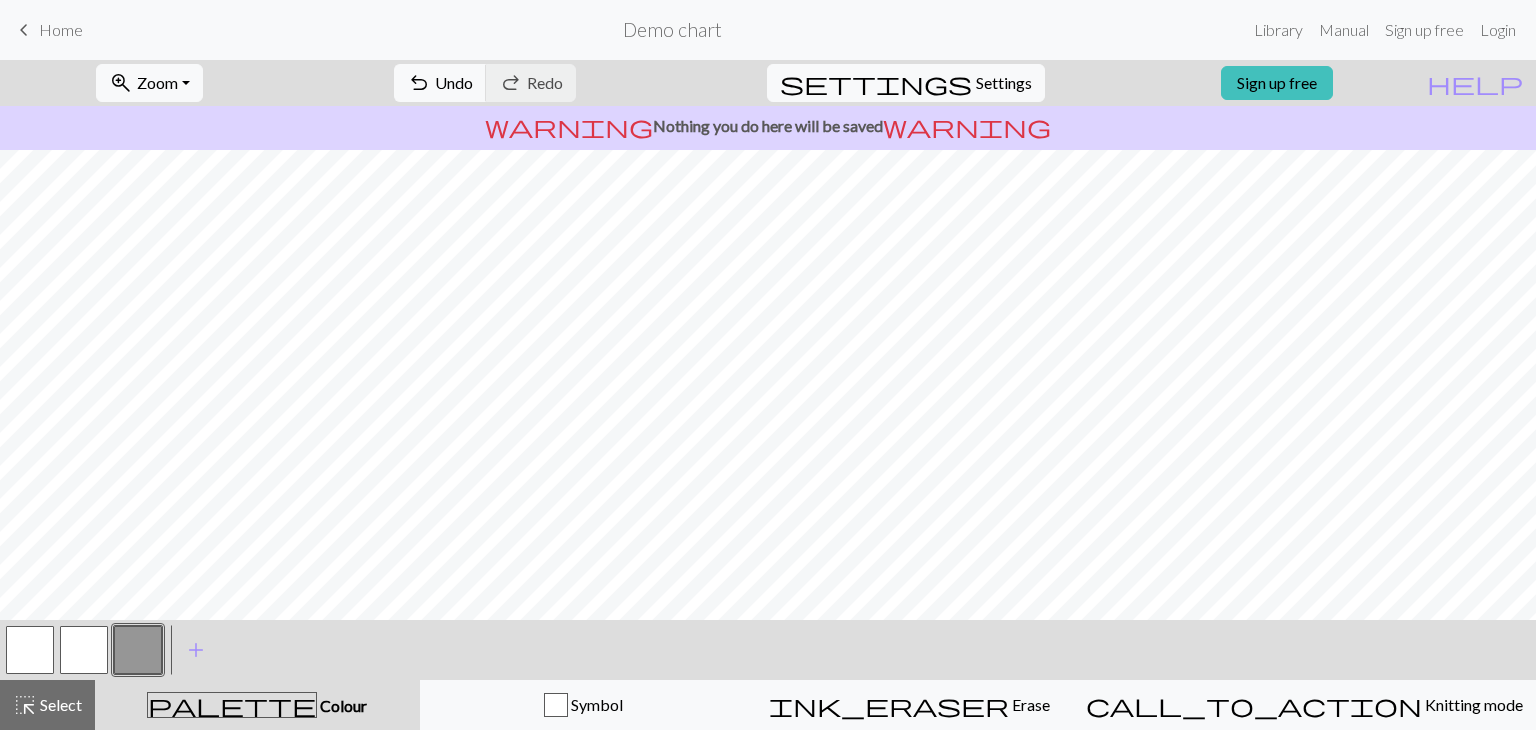 click at bounding box center (84, 650) 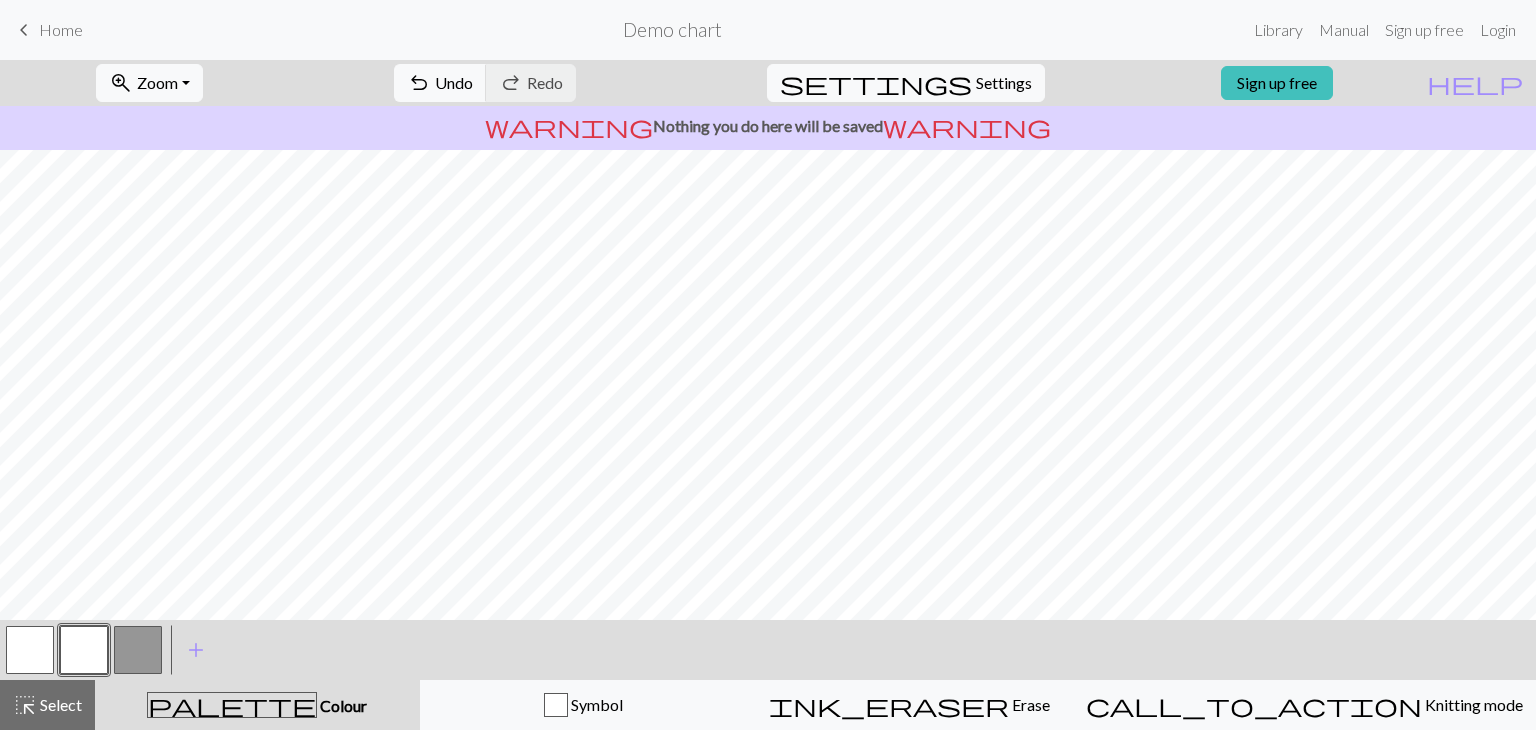 click at bounding box center [138, 650] 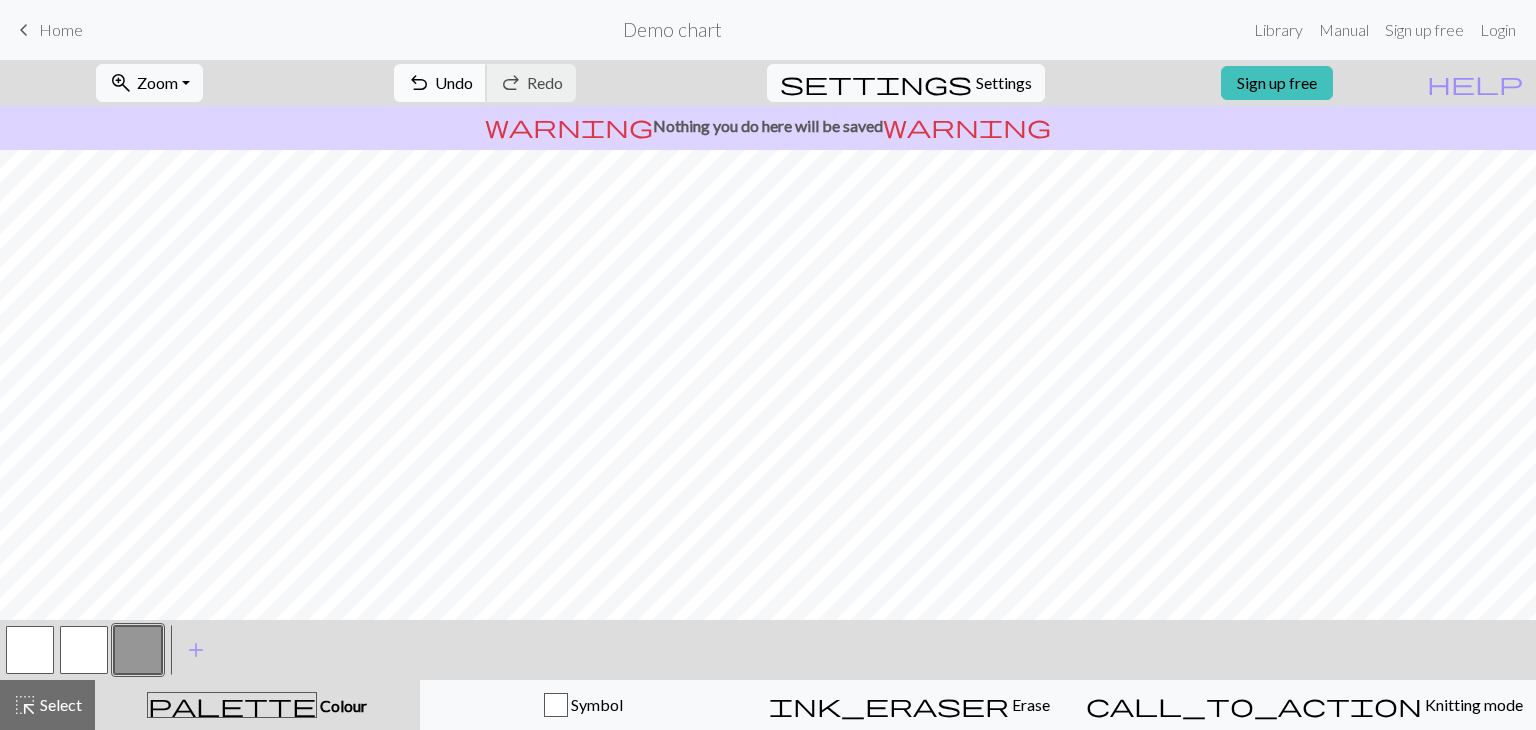 click on "Undo" at bounding box center [454, 82] 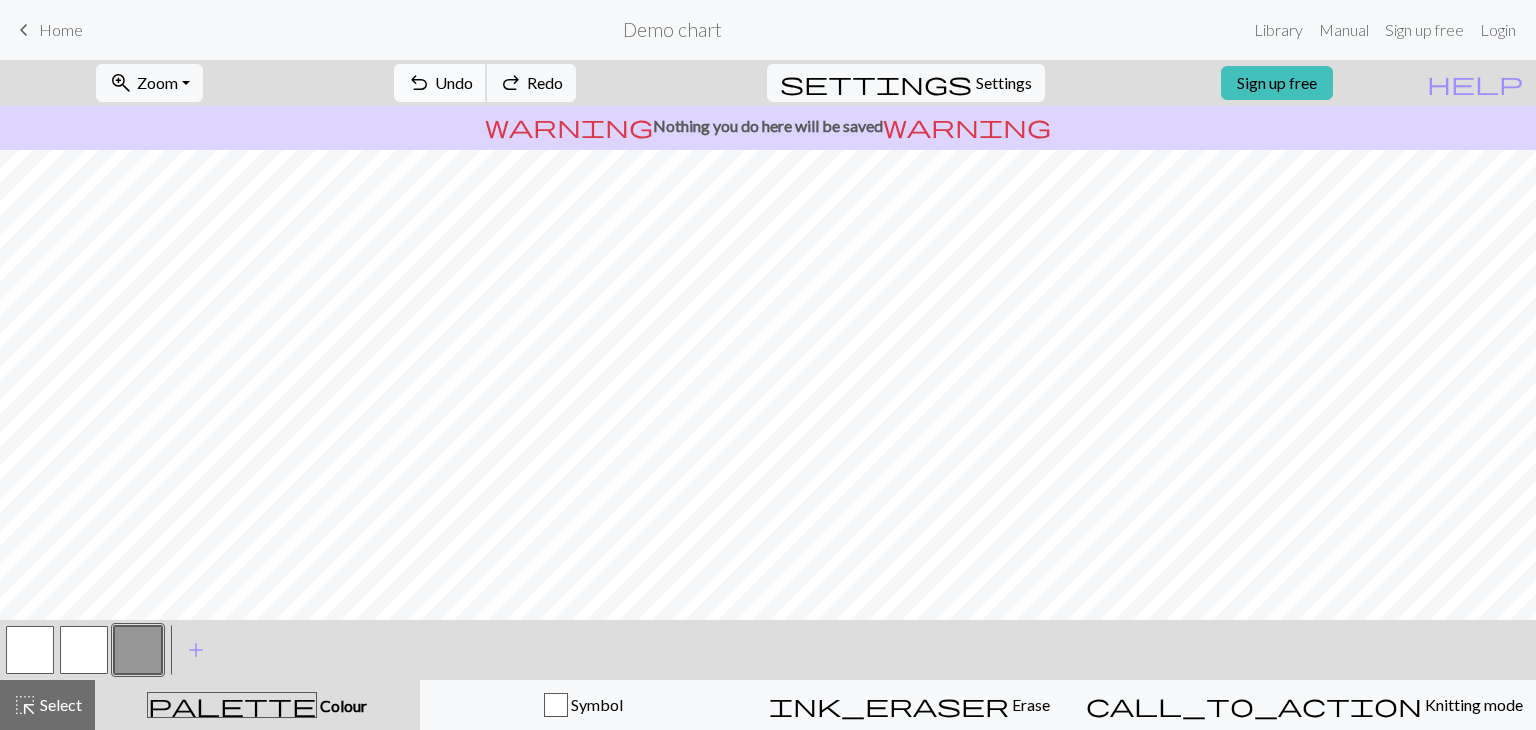 click on "Undo" at bounding box center [454, 82] 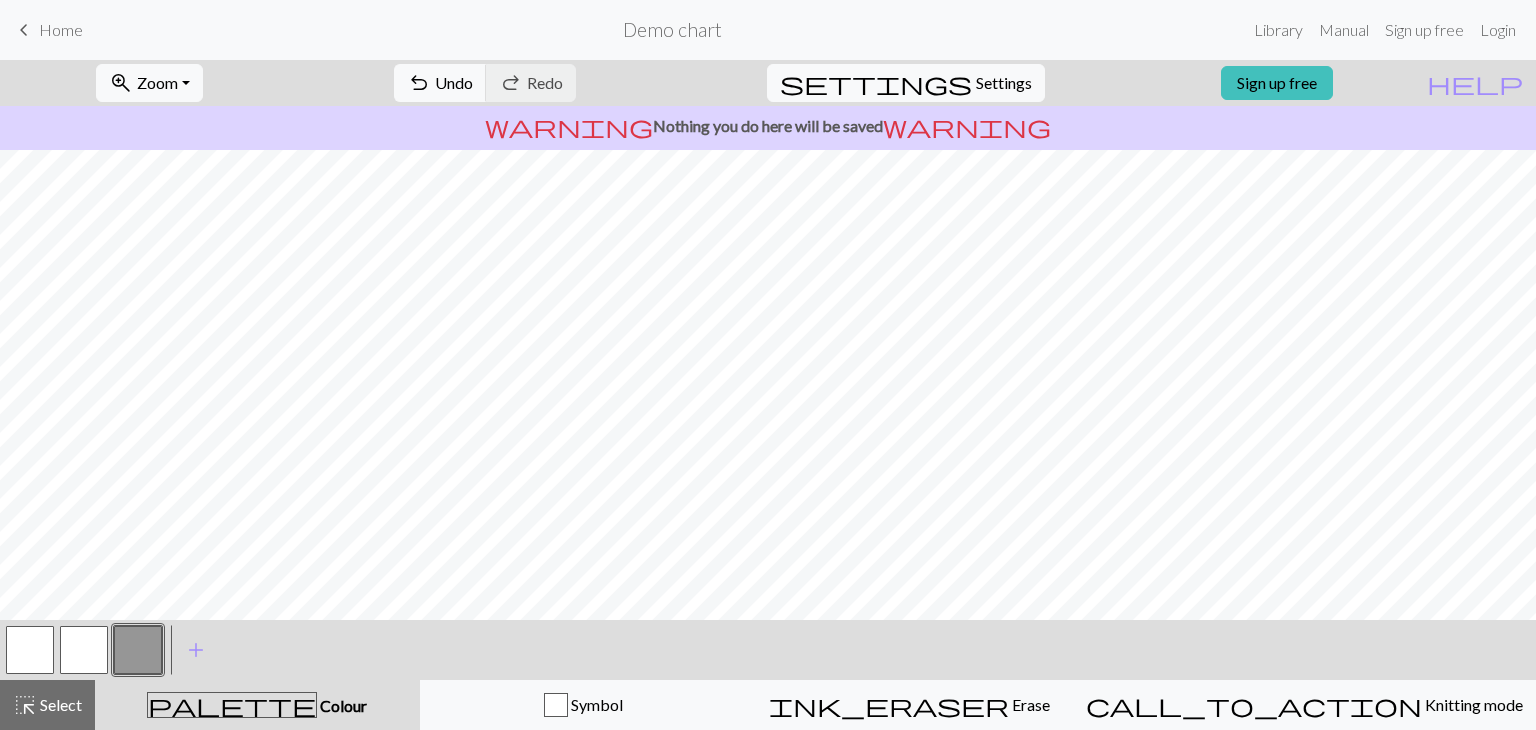click at bounding box center (84, 650) 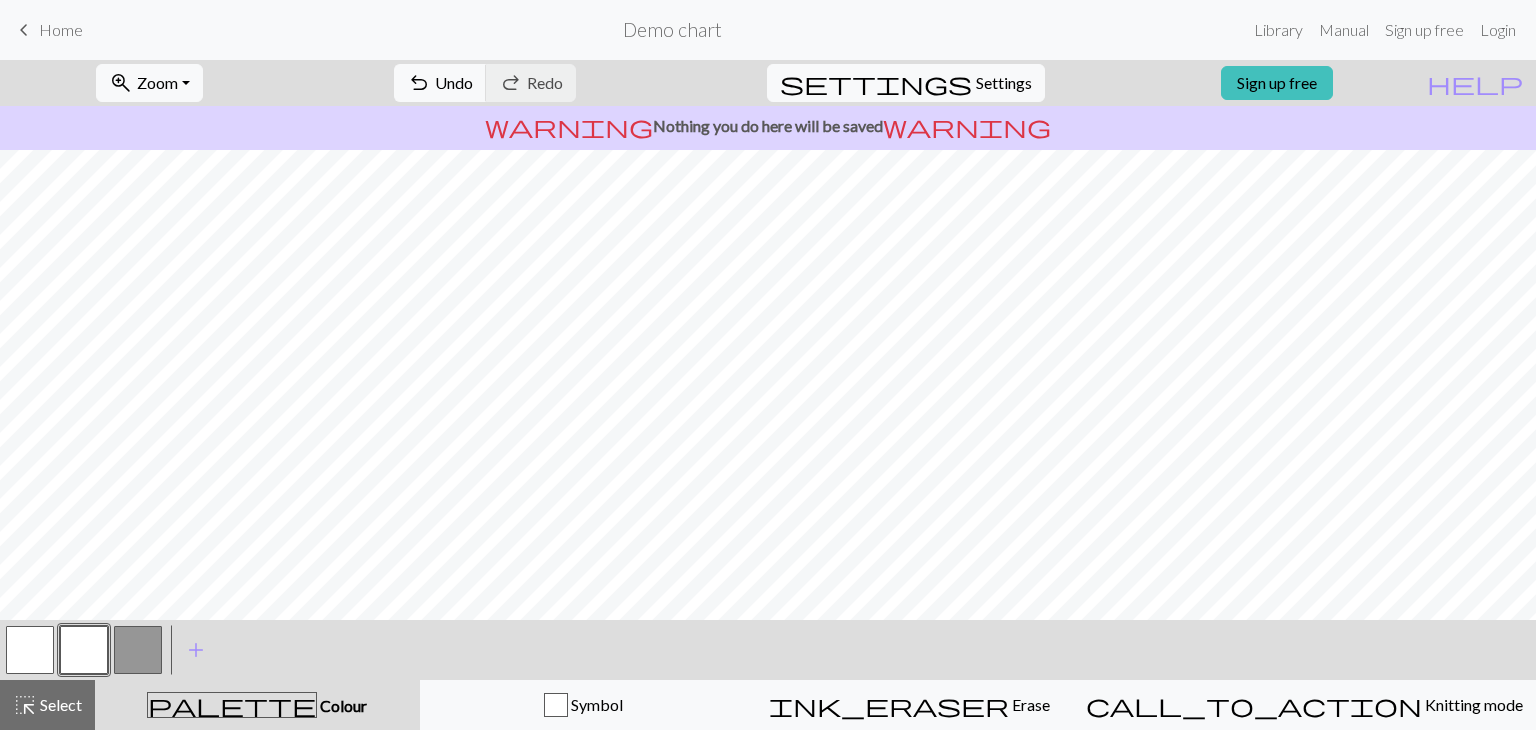 click at bounding box center (138, 650) 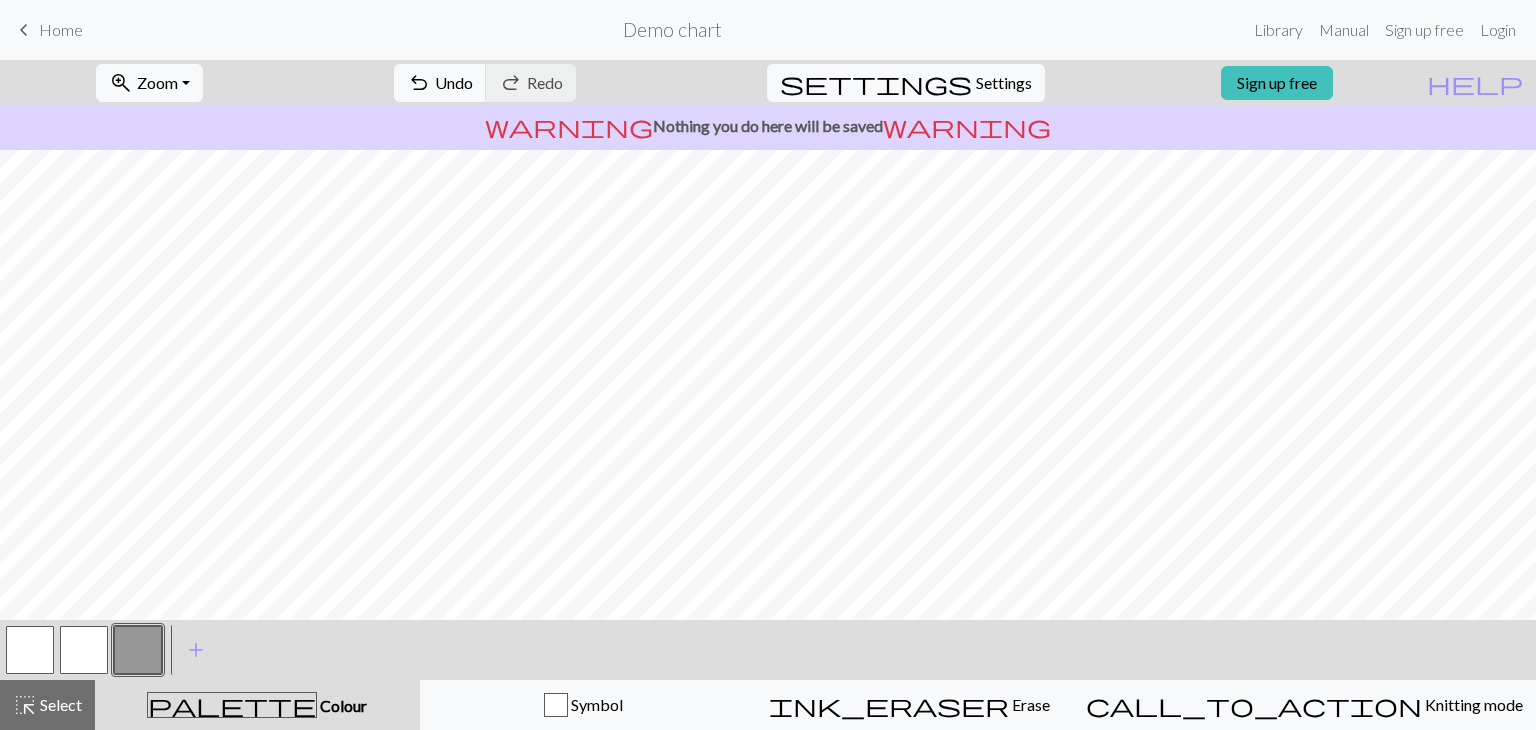 click at bounding box center [84, 650] 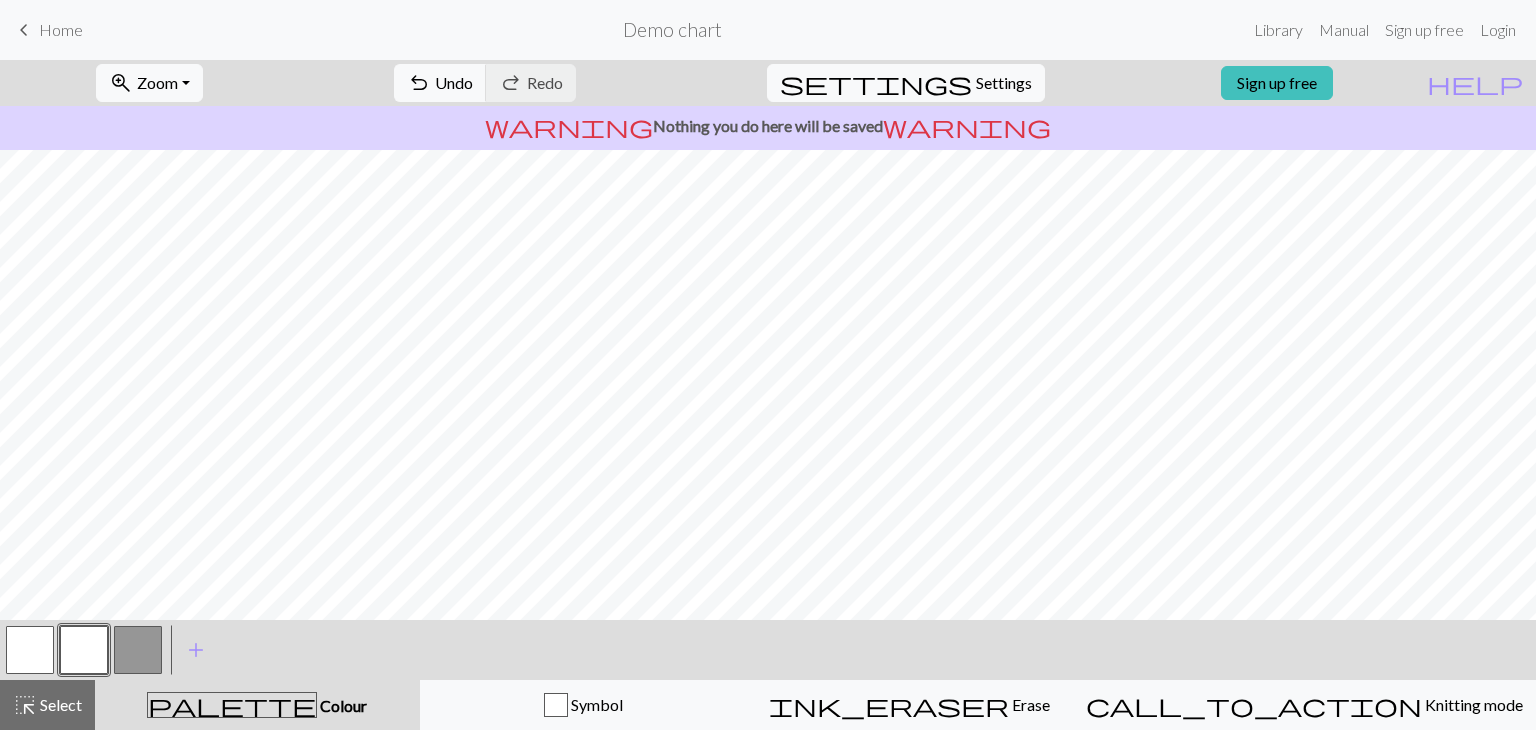 click at bounding box center (138, 650) 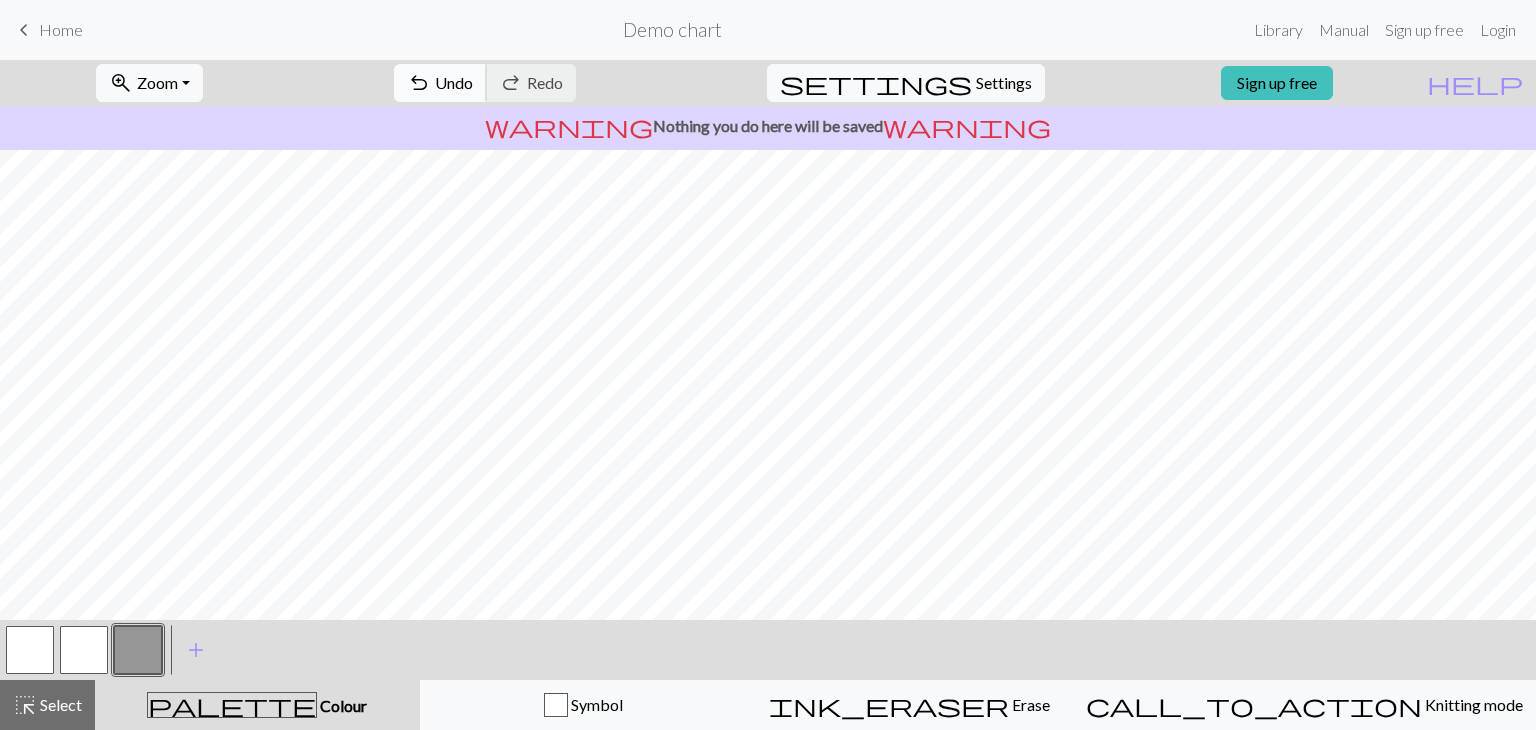 click on "Undo" at bounding box center [454, 82] 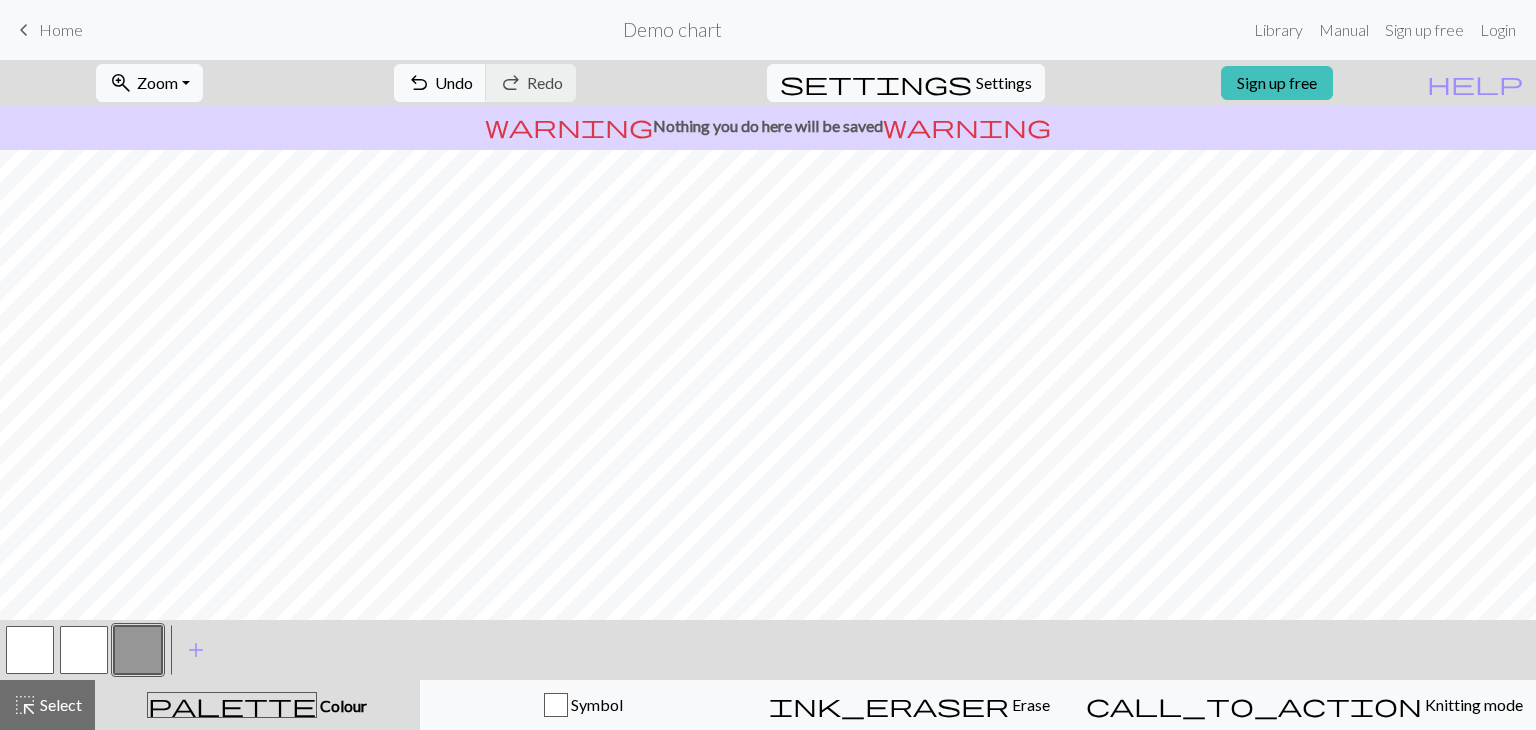 click at bounding box center (84, 650) 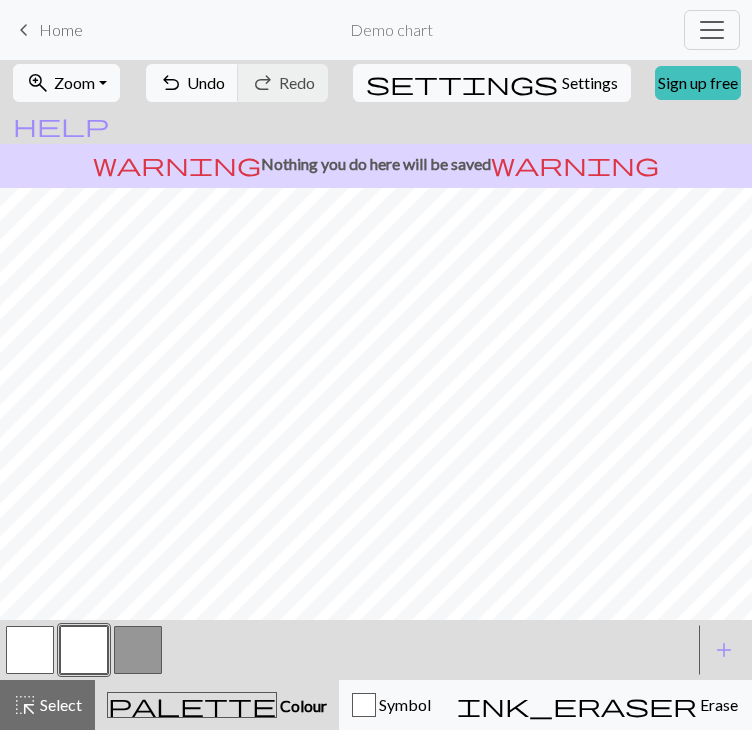 click at bounding box center (138, 650) 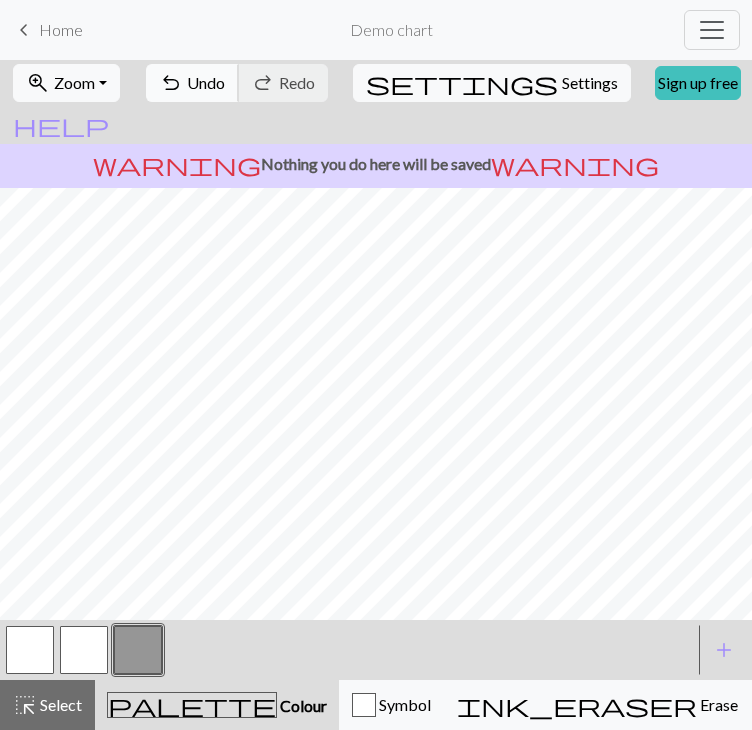 click on "undo" at bounding box center (171, 83) 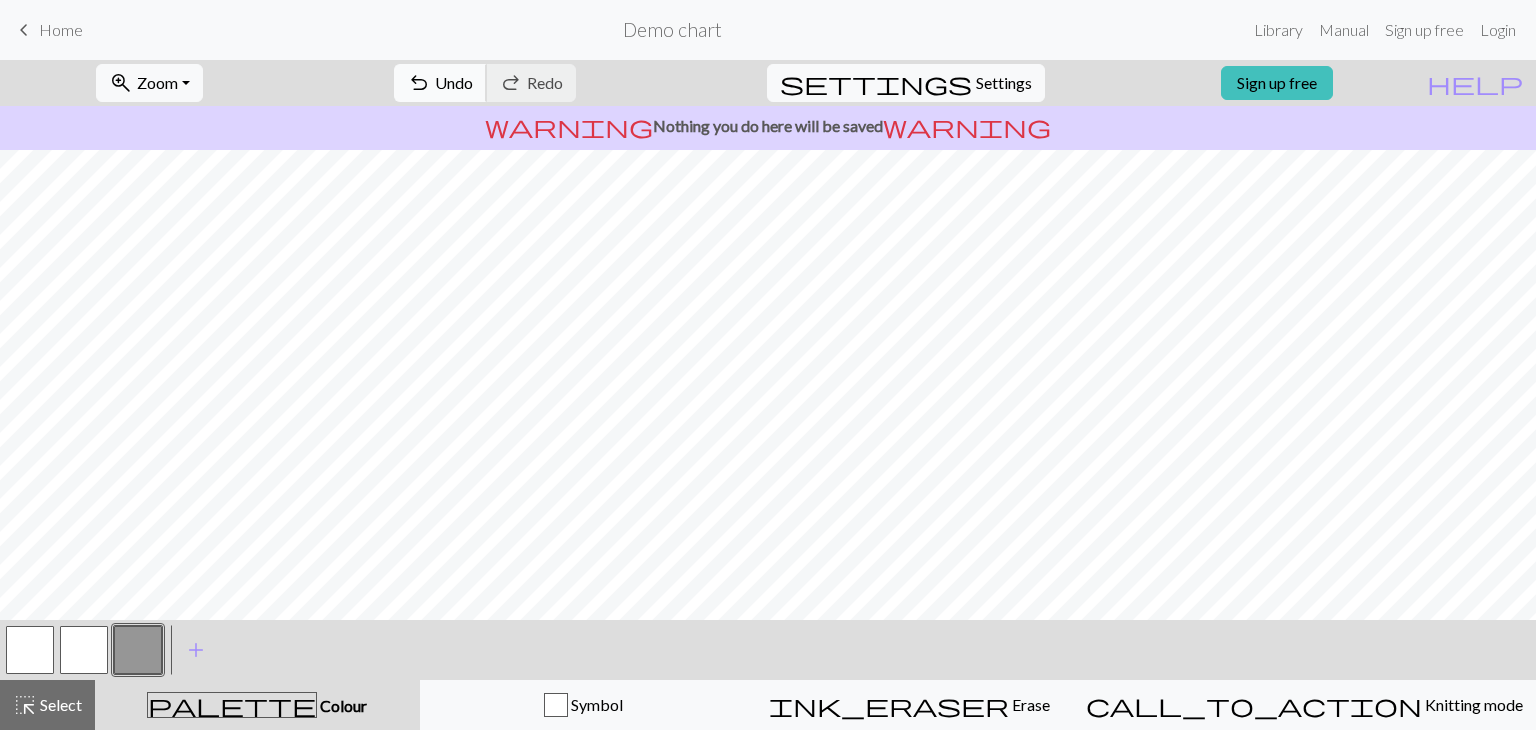 click on "undo" at bounding box center [419, 83] 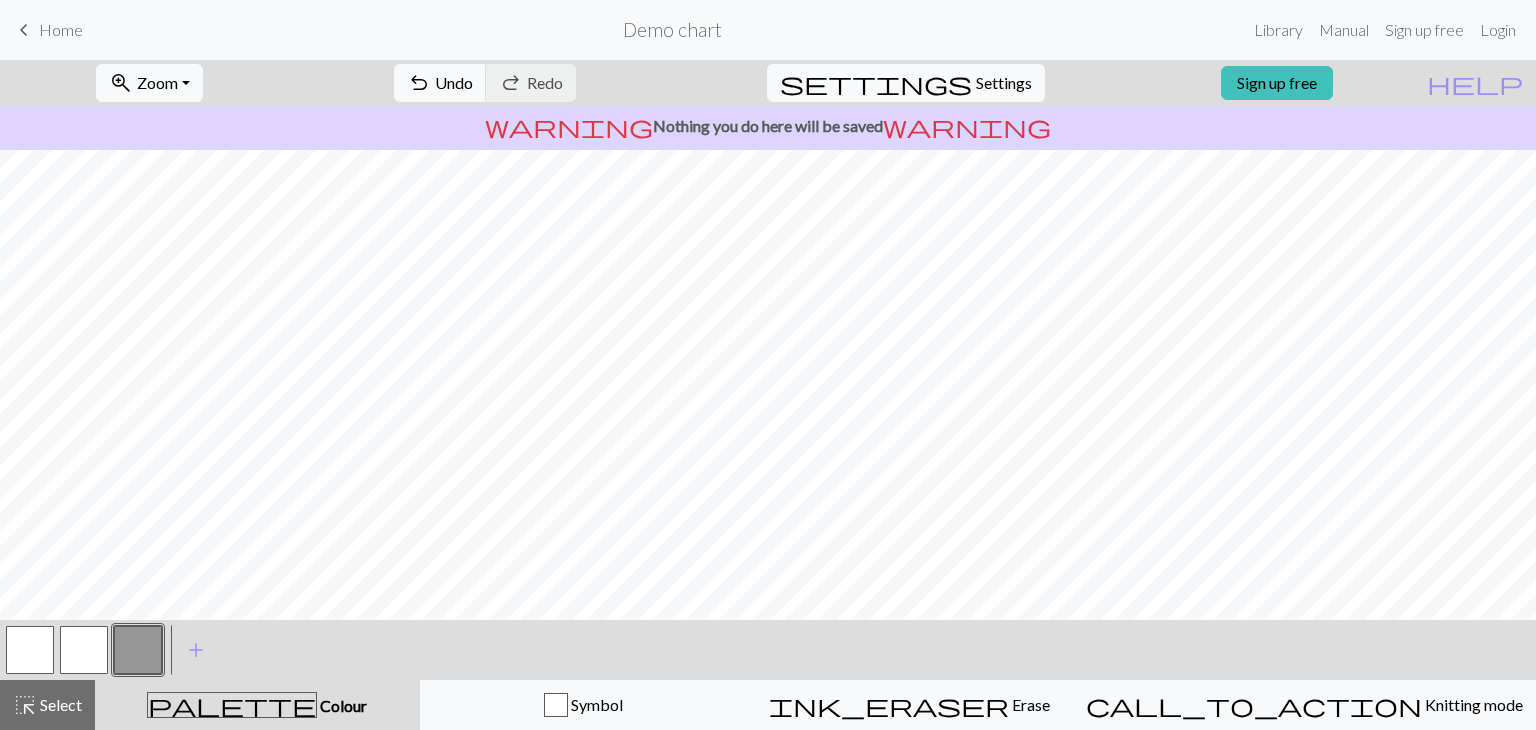 click at bounding box center (84, 650) 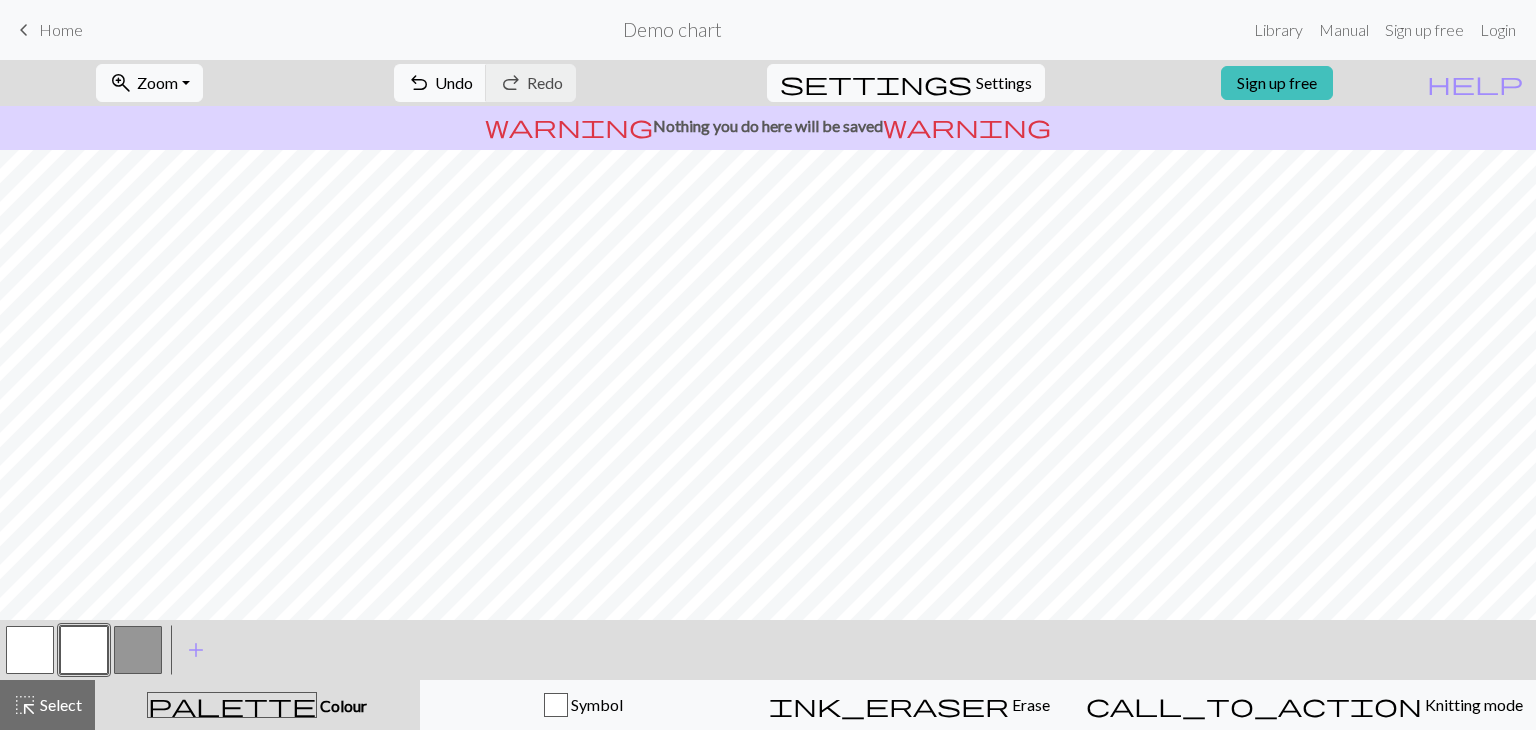 click at bounding box center [138, 650] 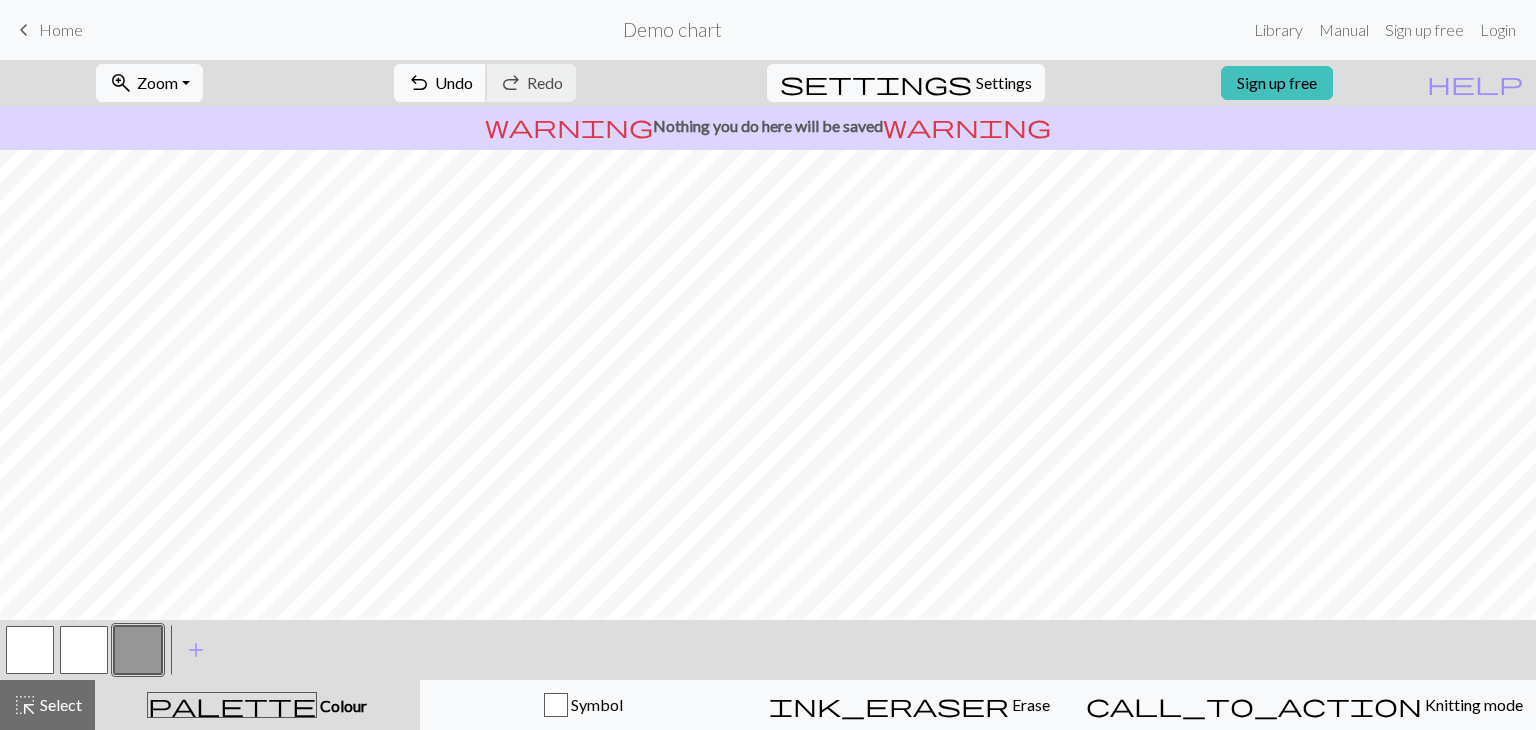 click on "undo Undo Undo" at bounding box center [440, 83] 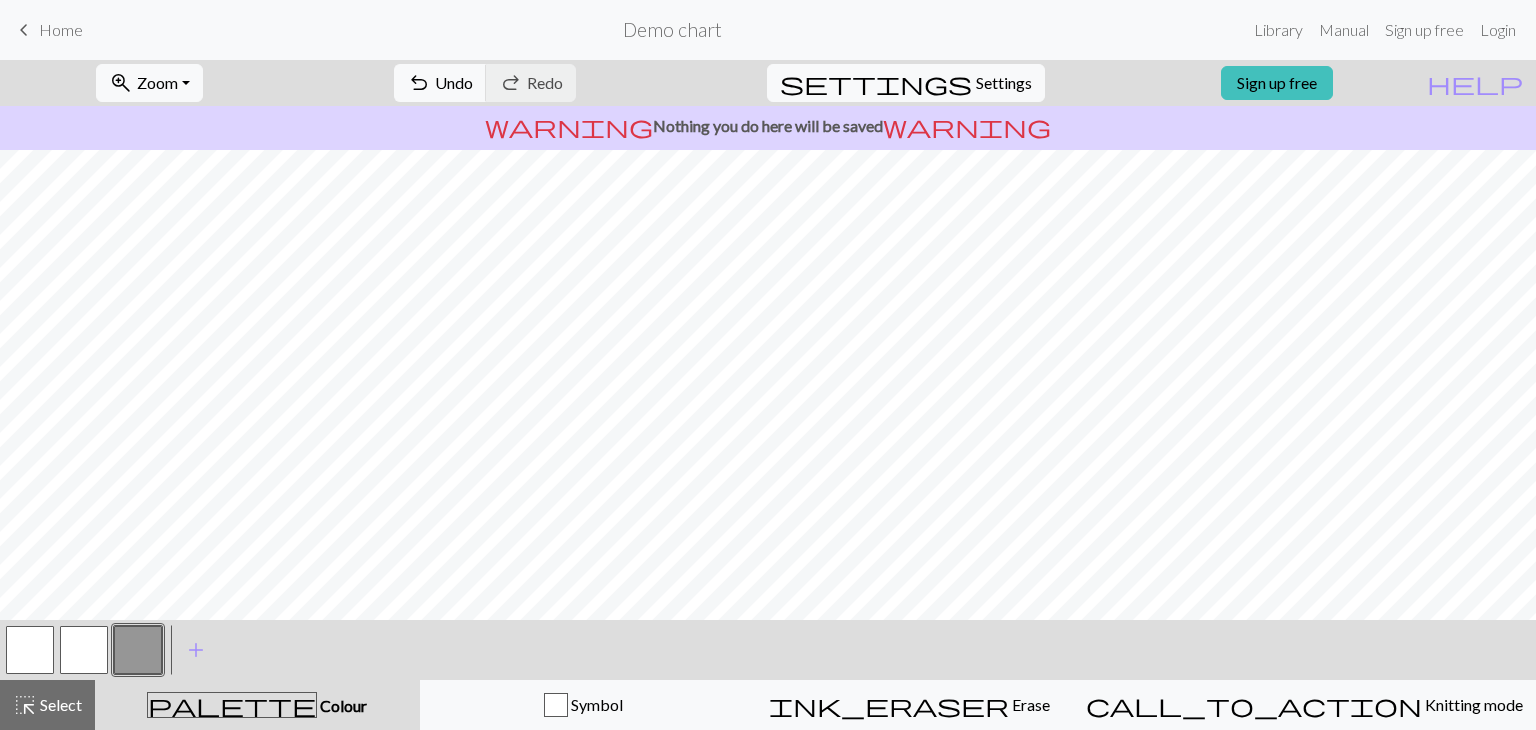 click at bounding box center [84, 650] 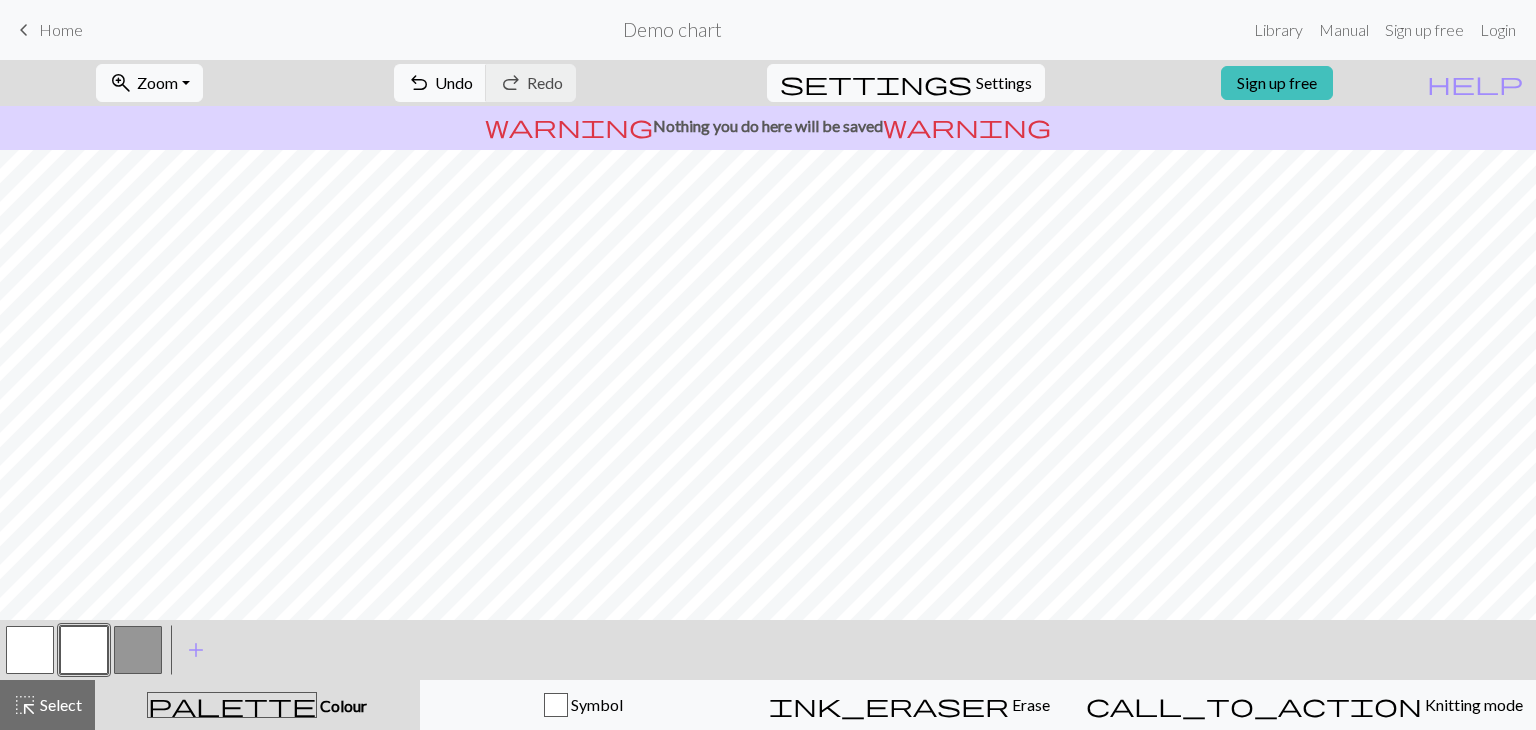 click at bounding box center [138, 650] 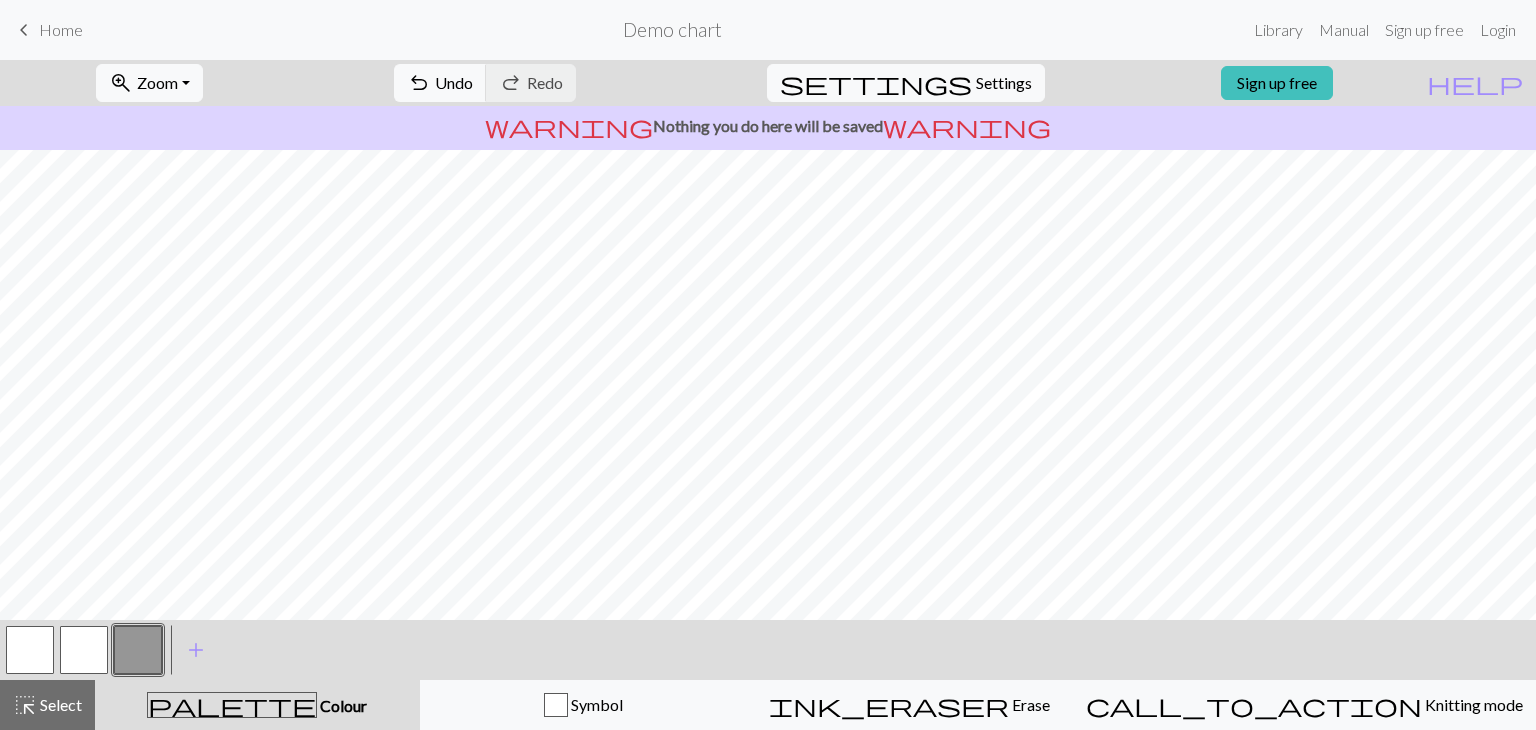 click at bounding box center (84, 650) 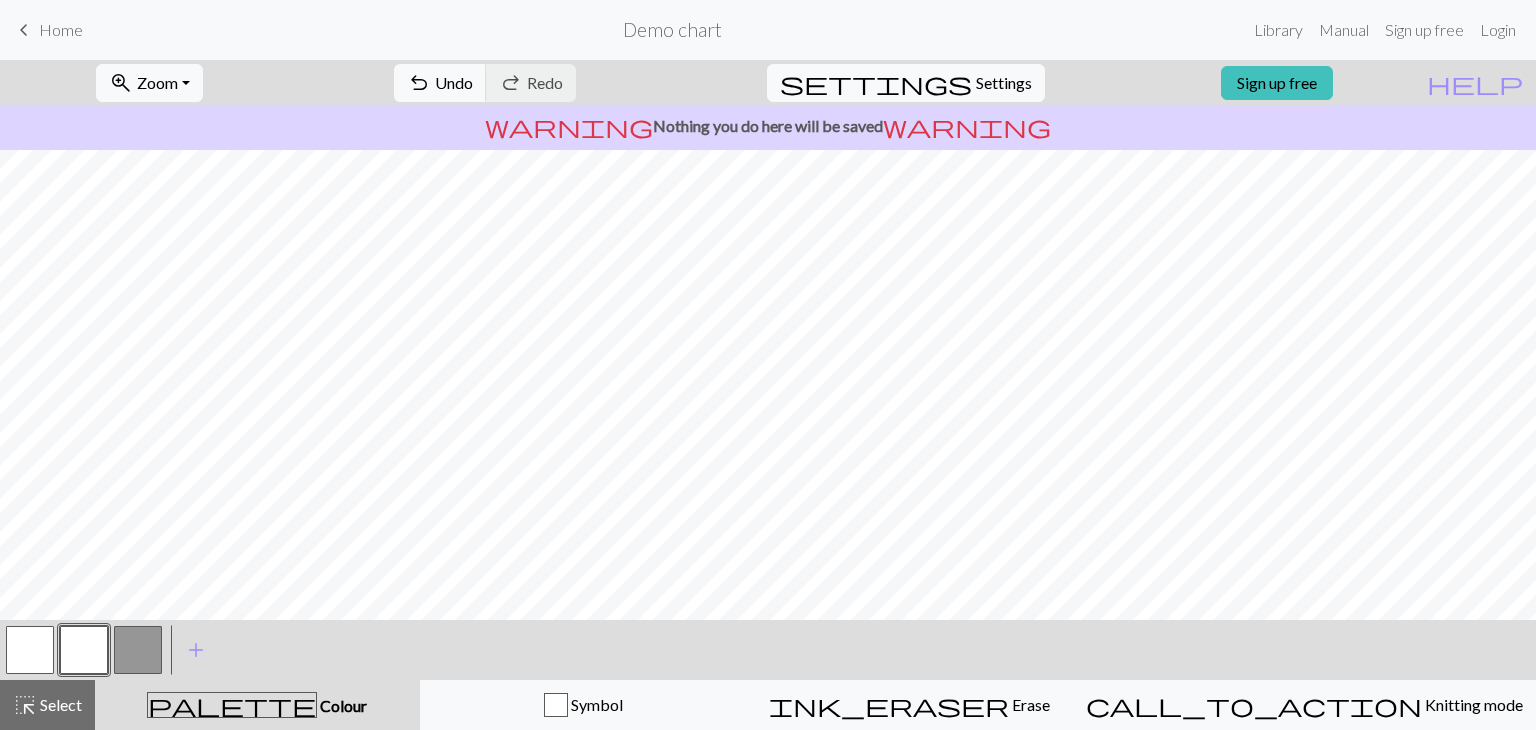 click at bounding box center (138, 650) 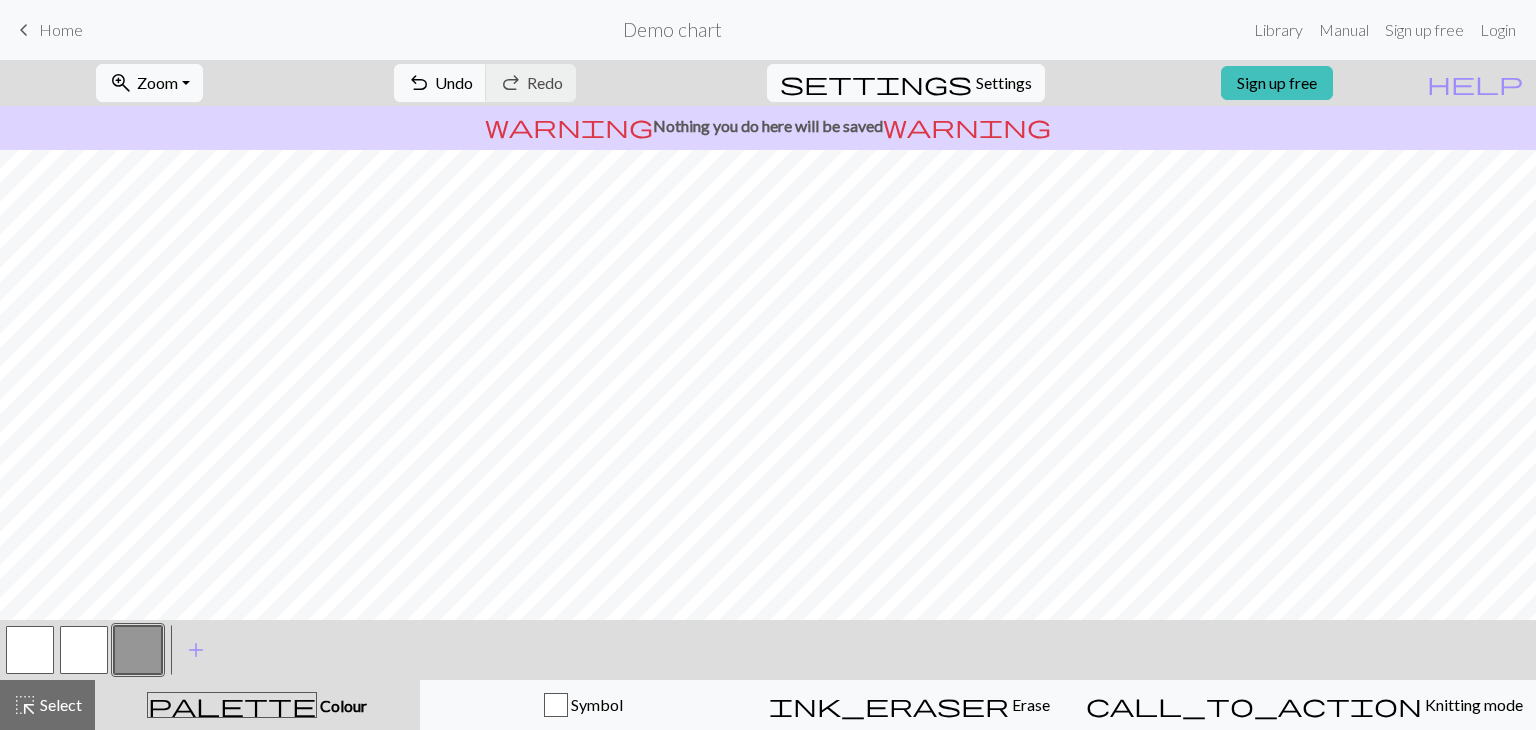 click at bounding box center (84, 650) 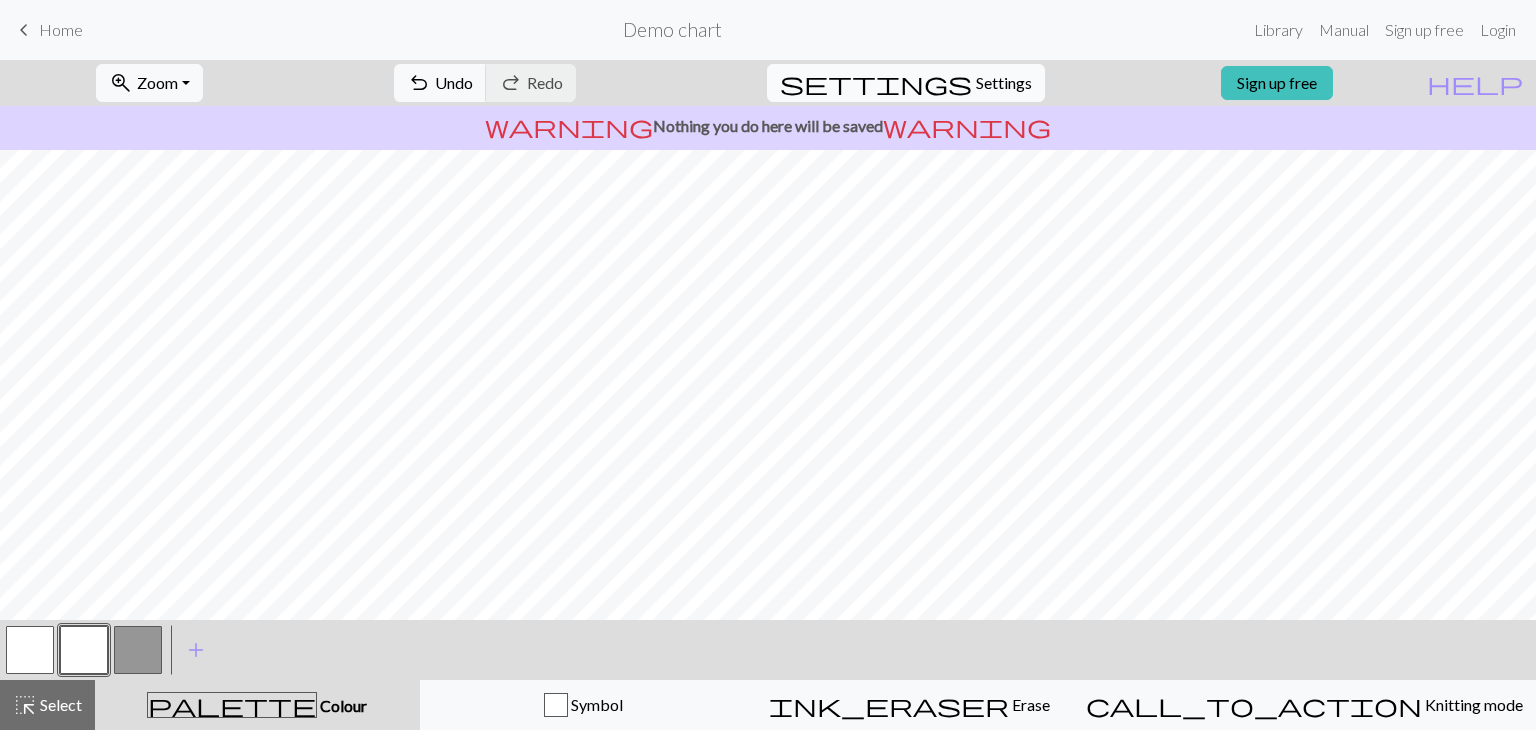 click on "Settings" at bounding box center [1004, 83] 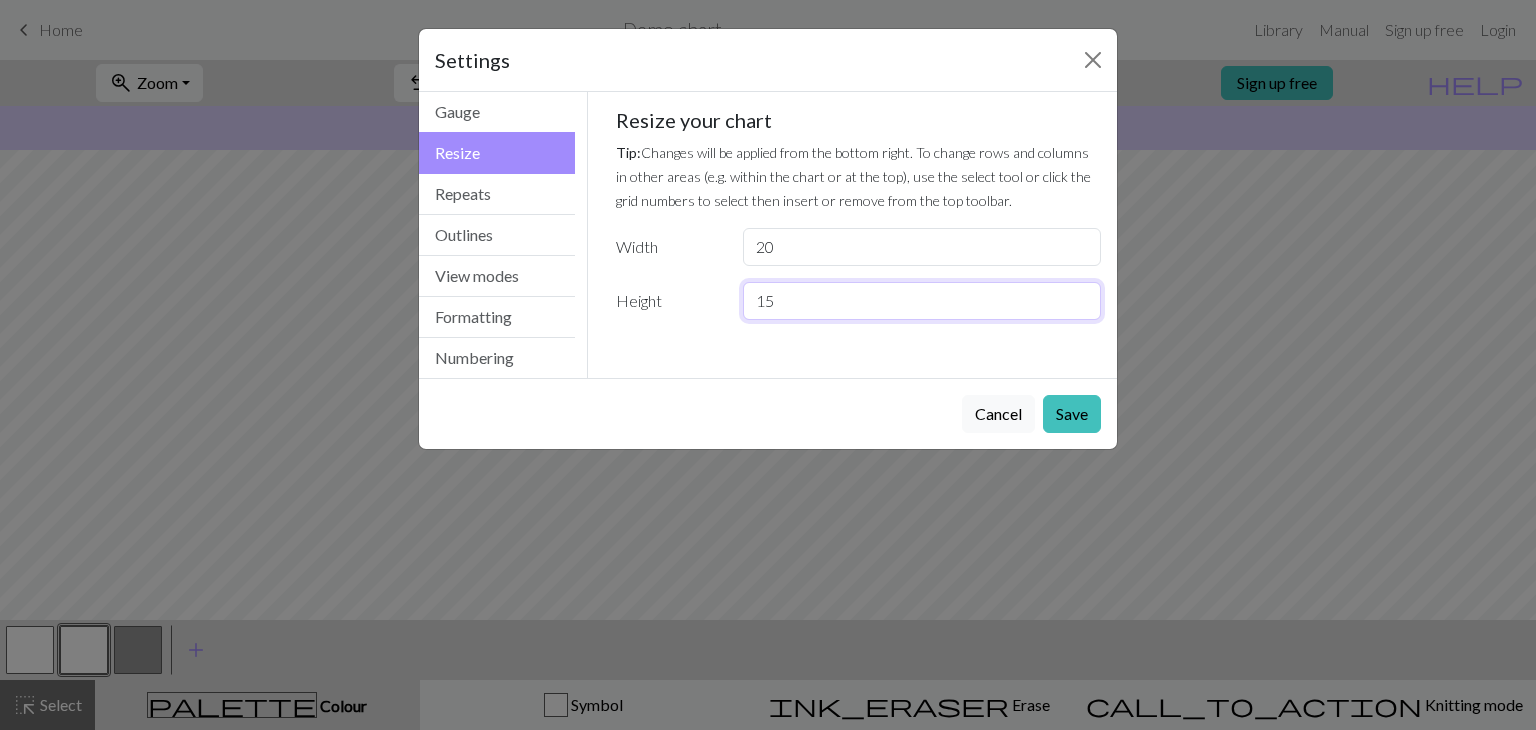 click on "15" at bounding box center (922, 301) 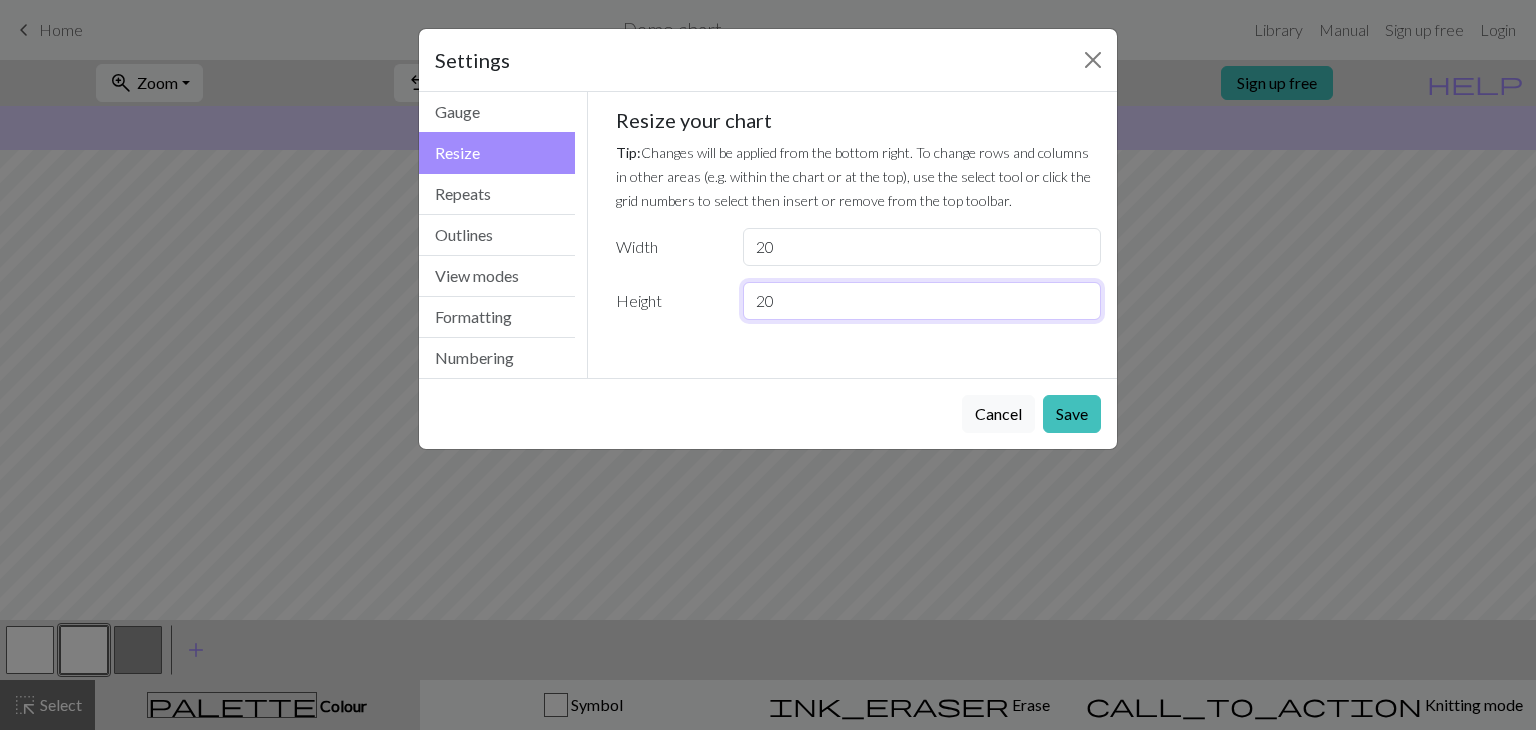type on "20" 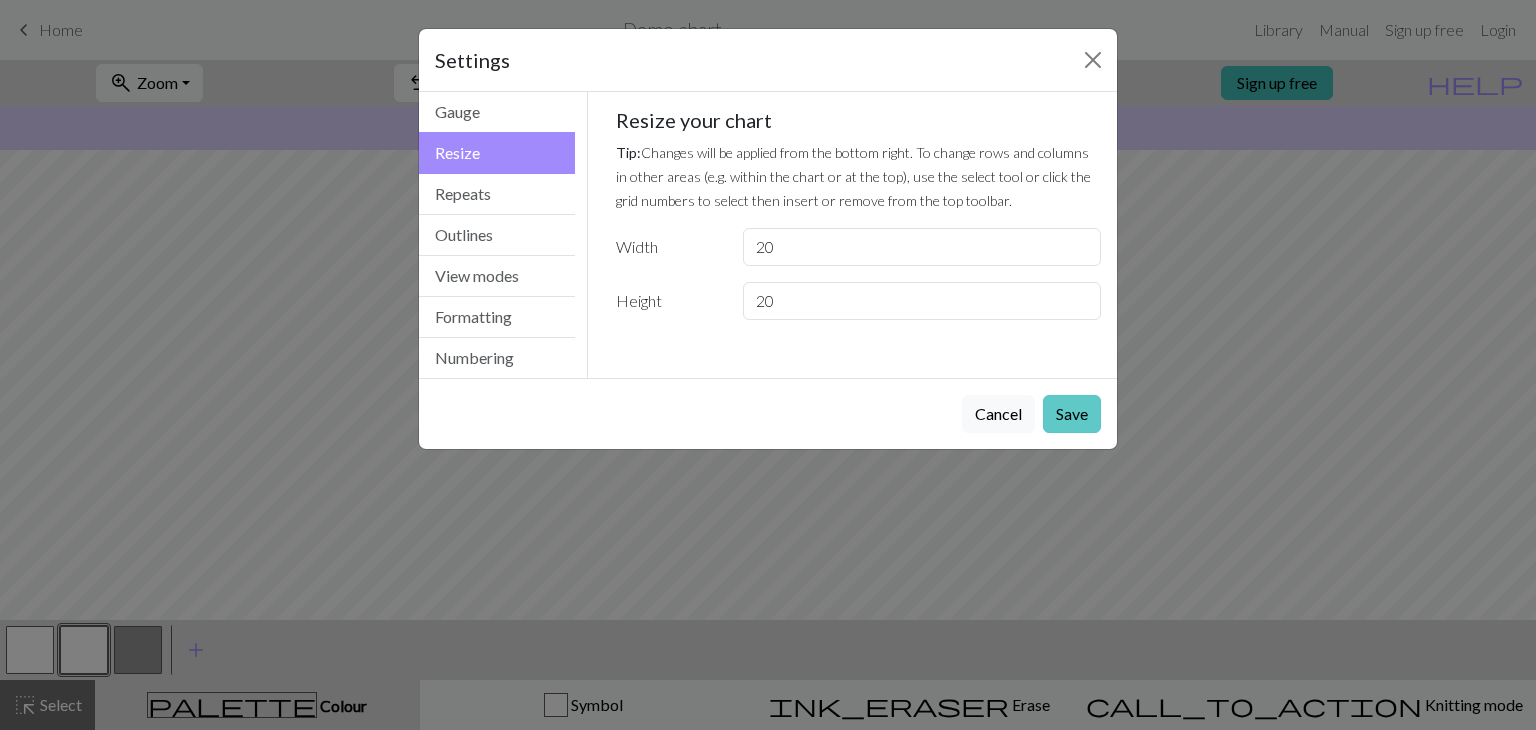 click on "Save" at bounding box center [1072, 414] 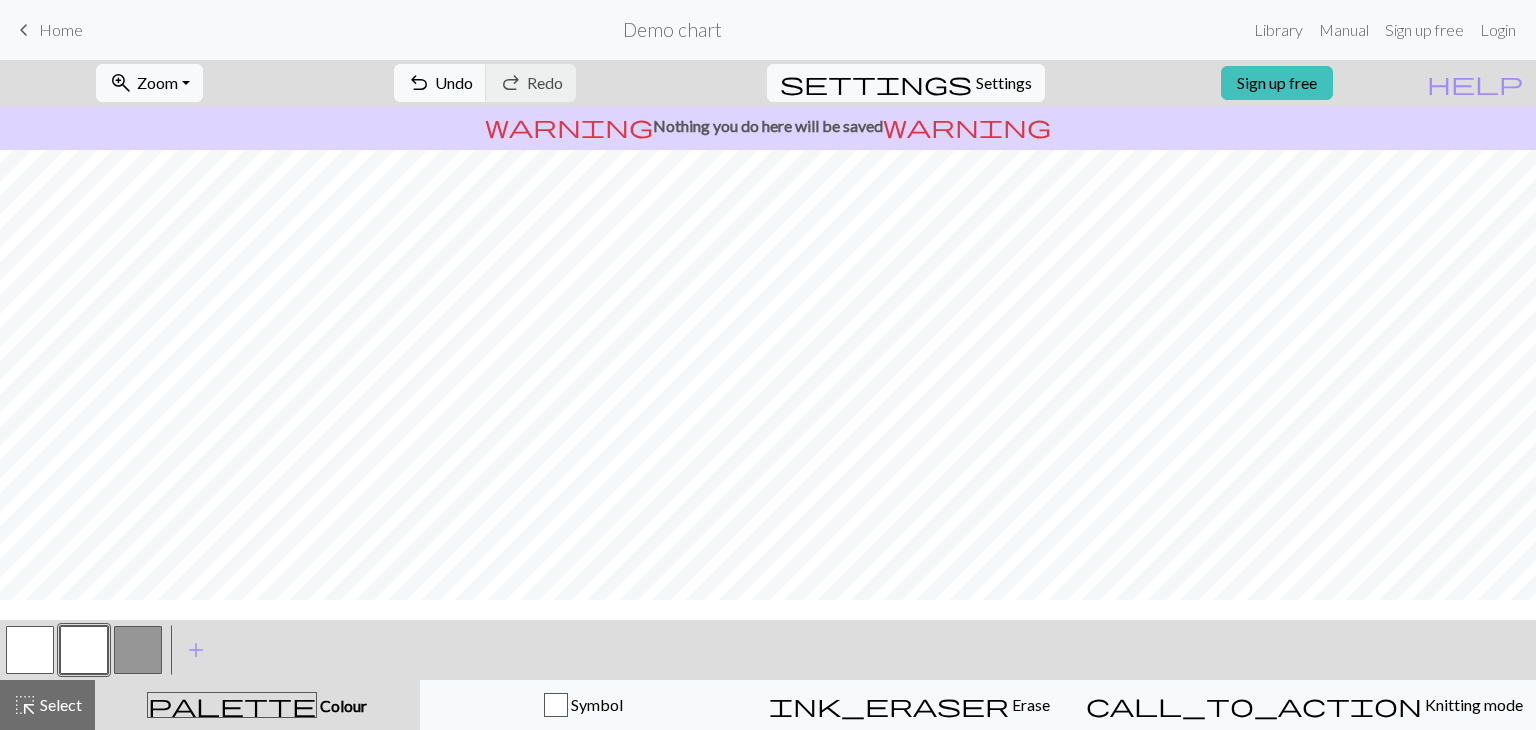 scroll, scrollTop: 0, scrollLeft: 0, axis: both 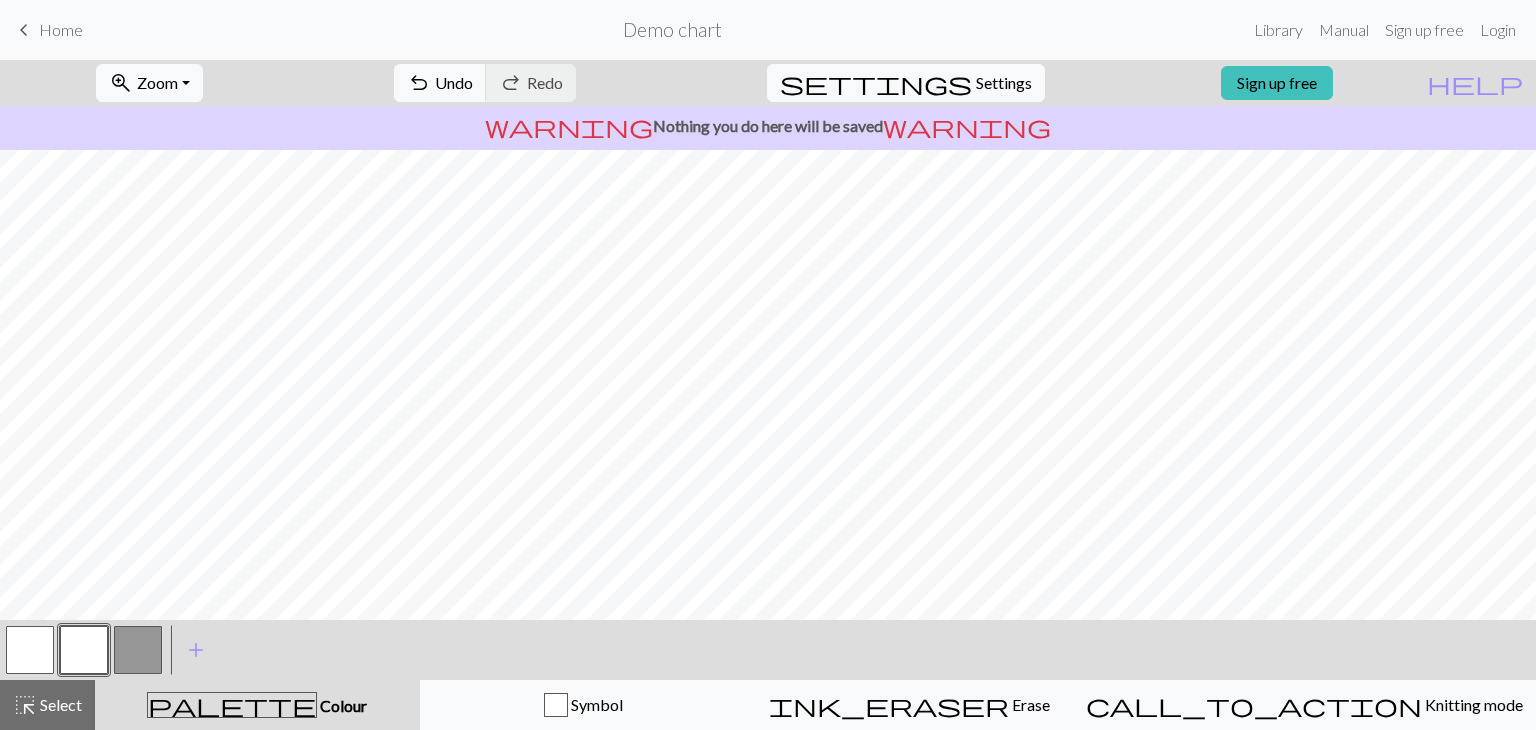 click at bounding box center [138, 650] 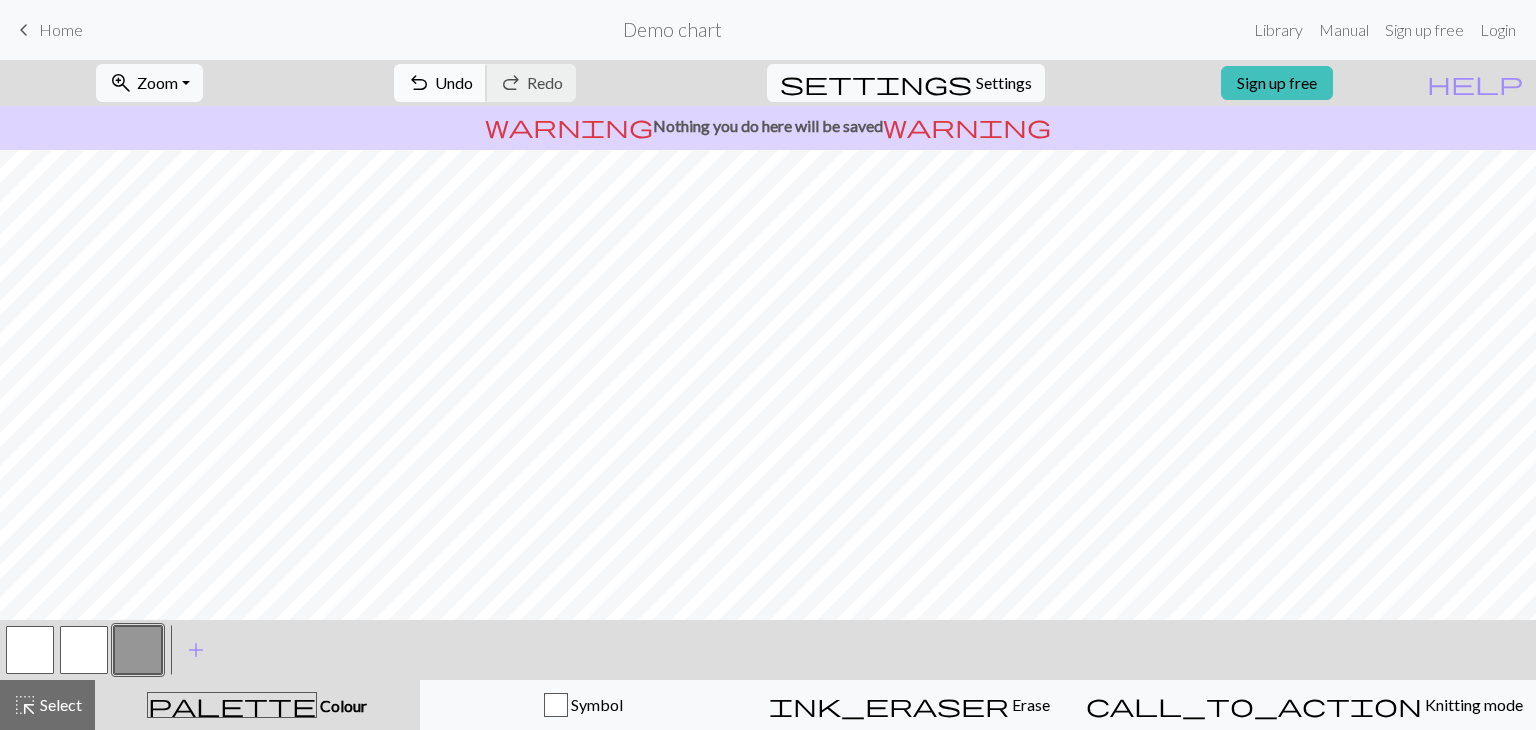 click on "Undo" at bounding box center [454, 82] 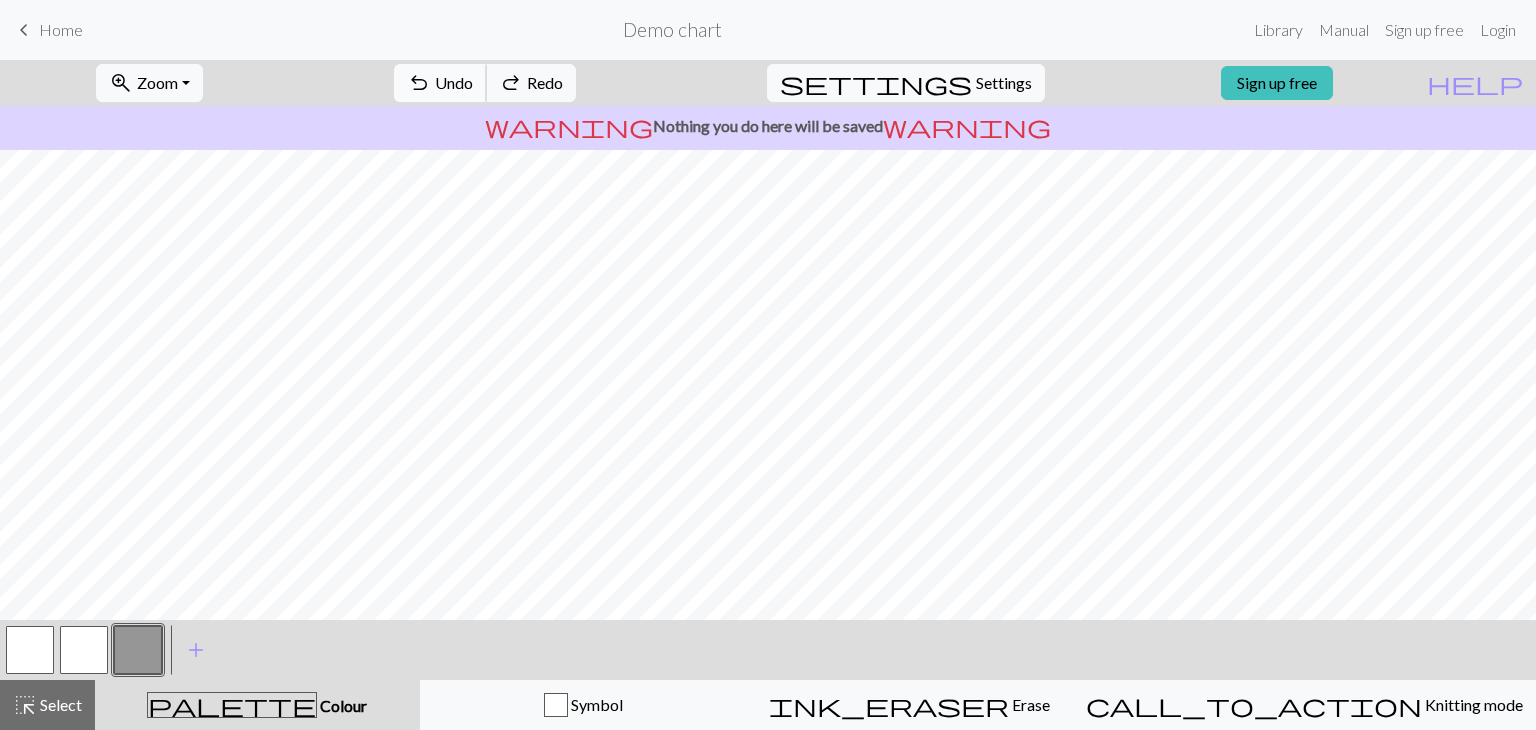 click on "Undo" at bounding box center (454, 82) 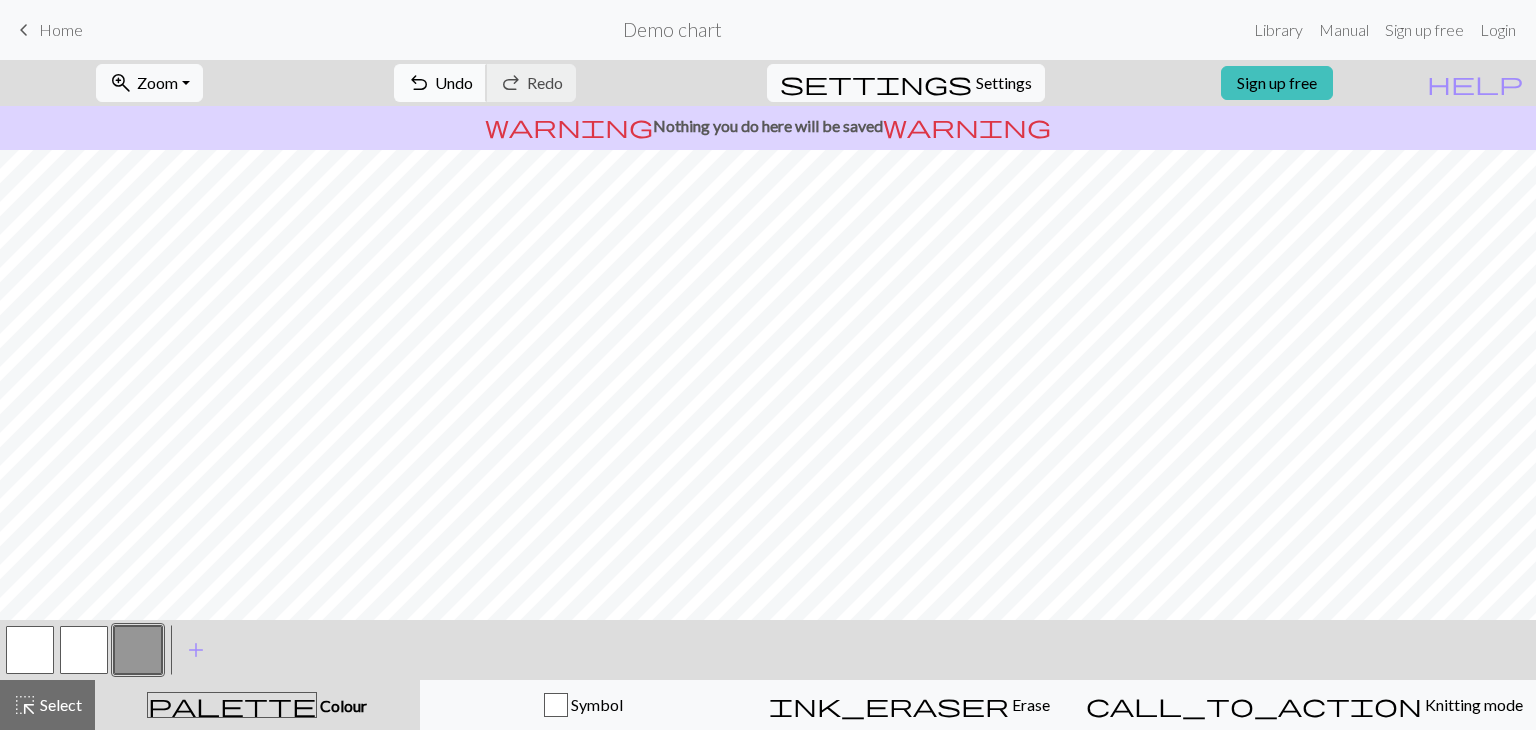 click on "undo Undo Undo" at bounding box center (440, 83) 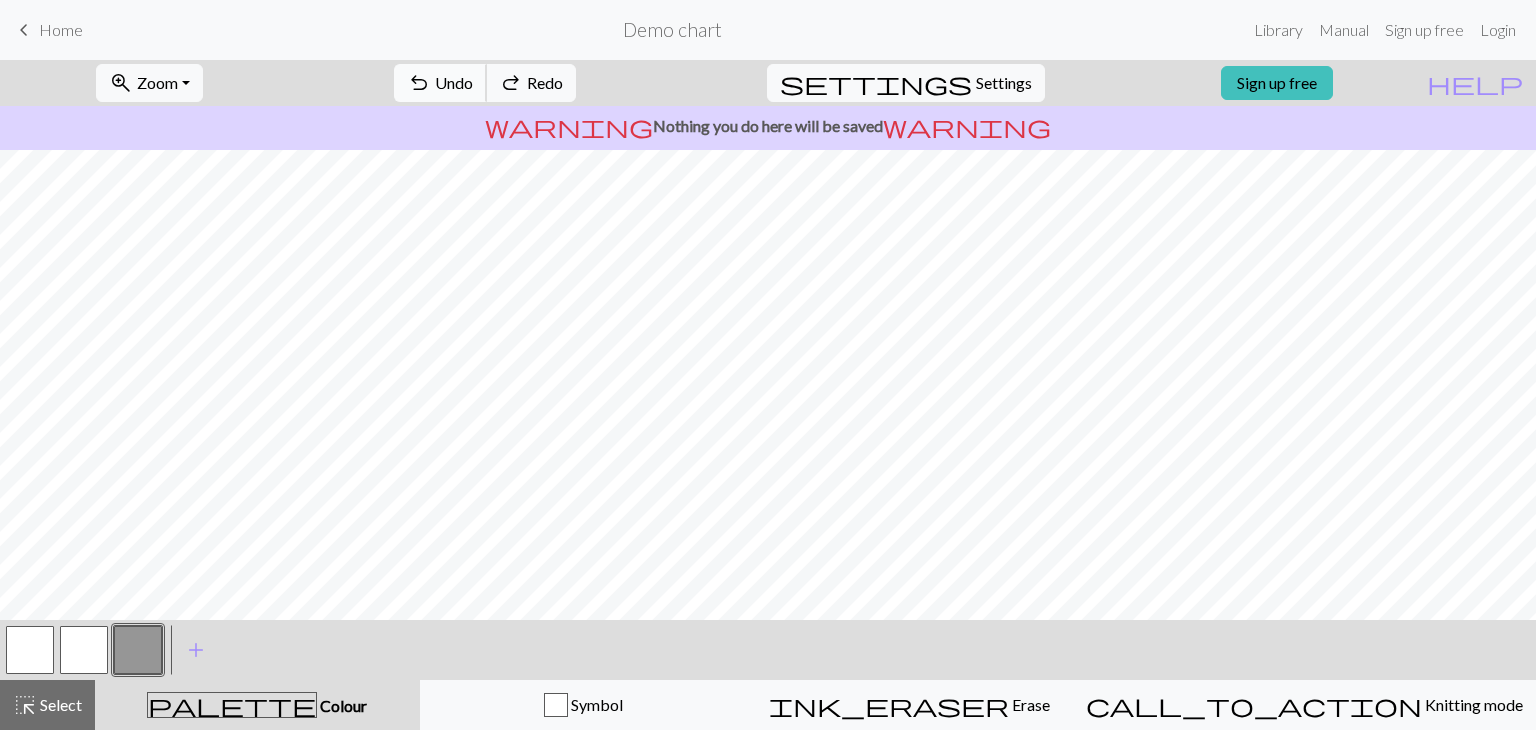 click on "undo Undo Undo" at bounding box center [440, 83] 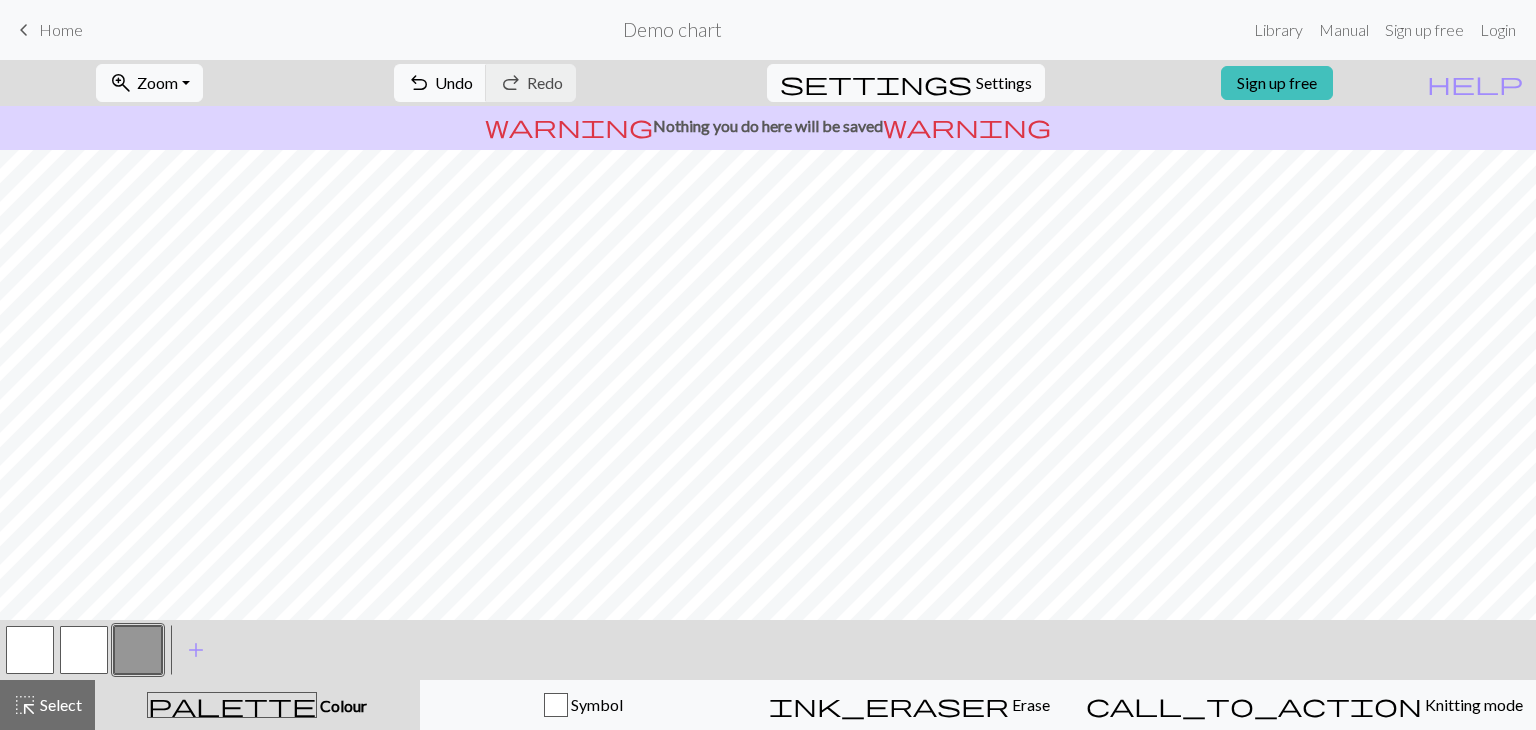 click at bounding box center [84, 650] 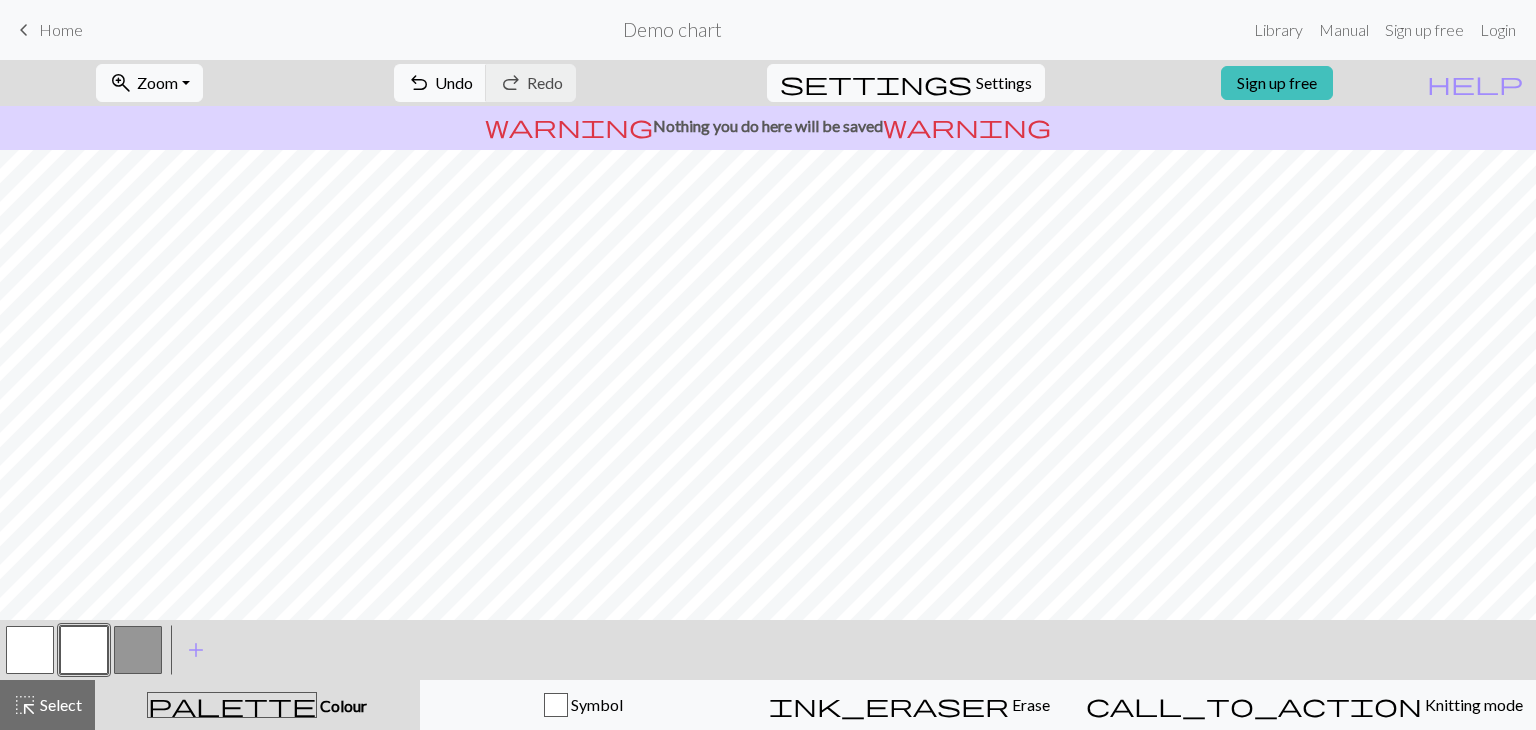 click at bounding box center (138, 650) 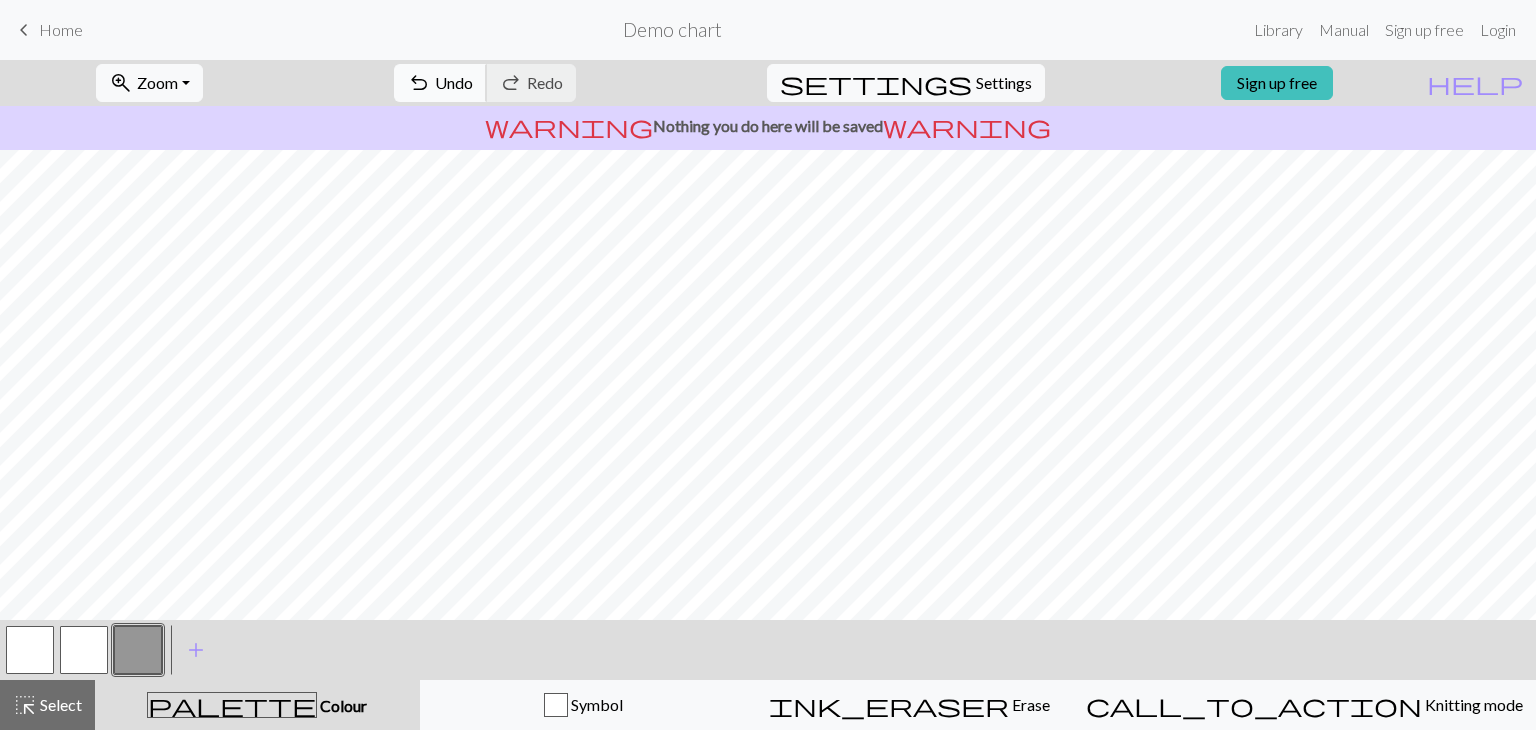 click on "Undo" at bounding box center (454, 82) 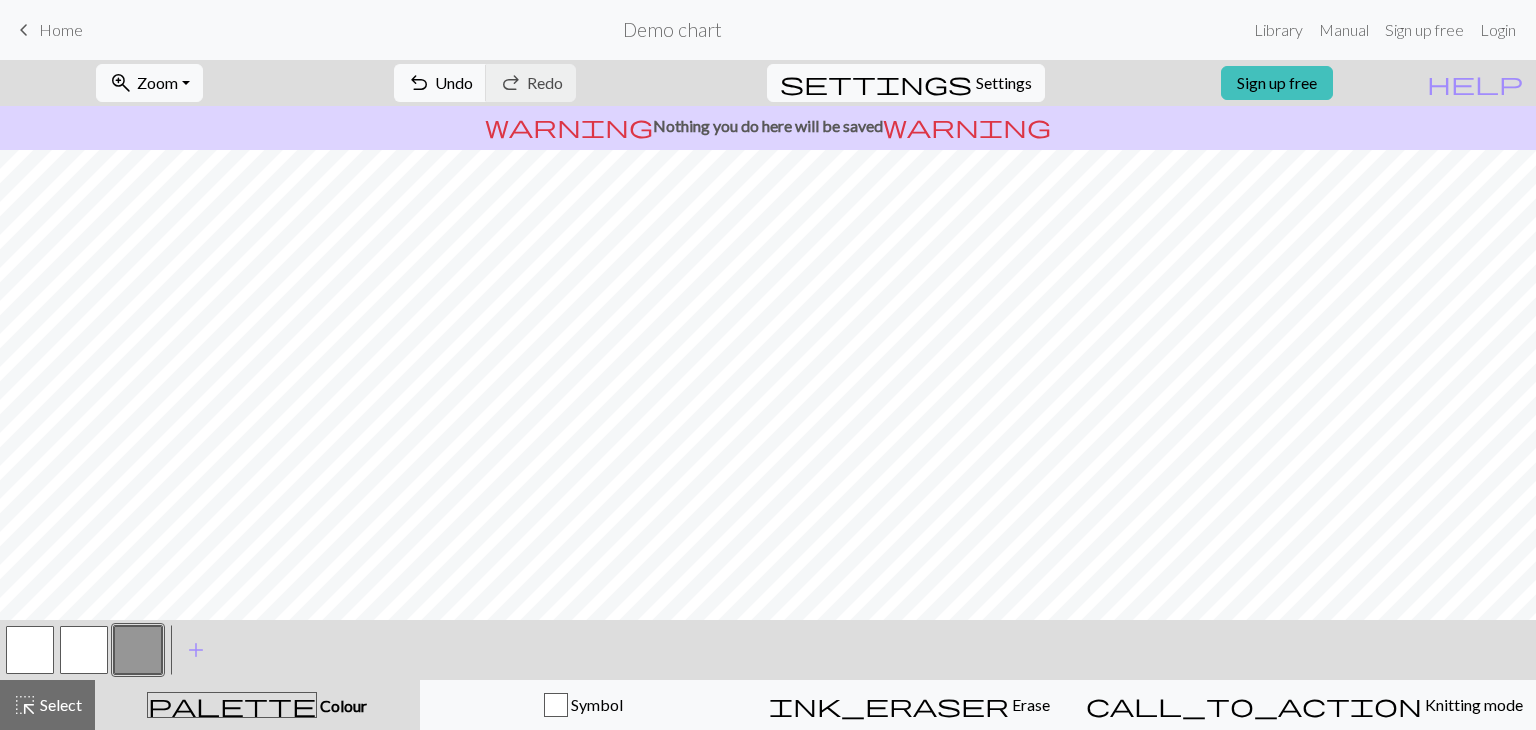 click at bounding box center [84, 650] 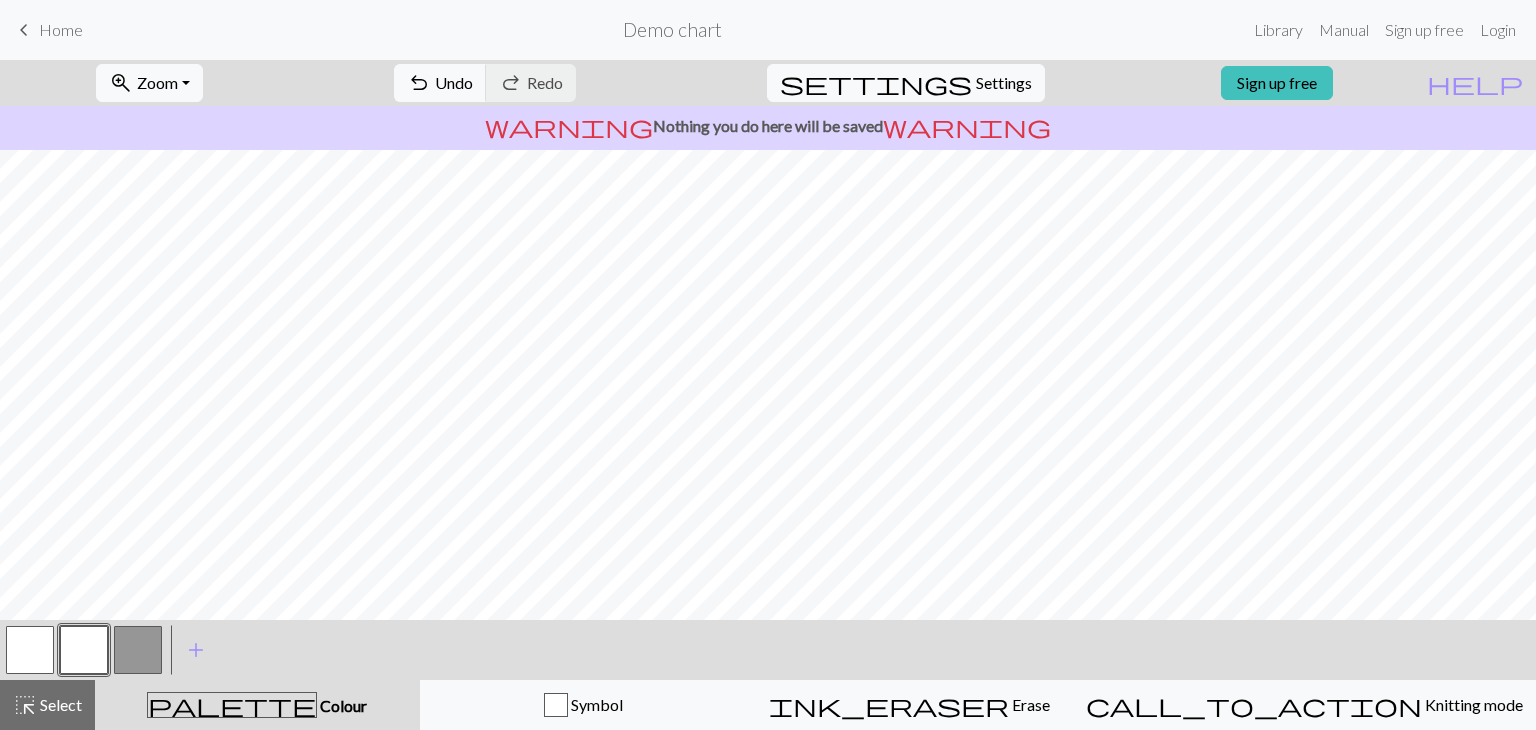 click at bounding box center [138, 650] 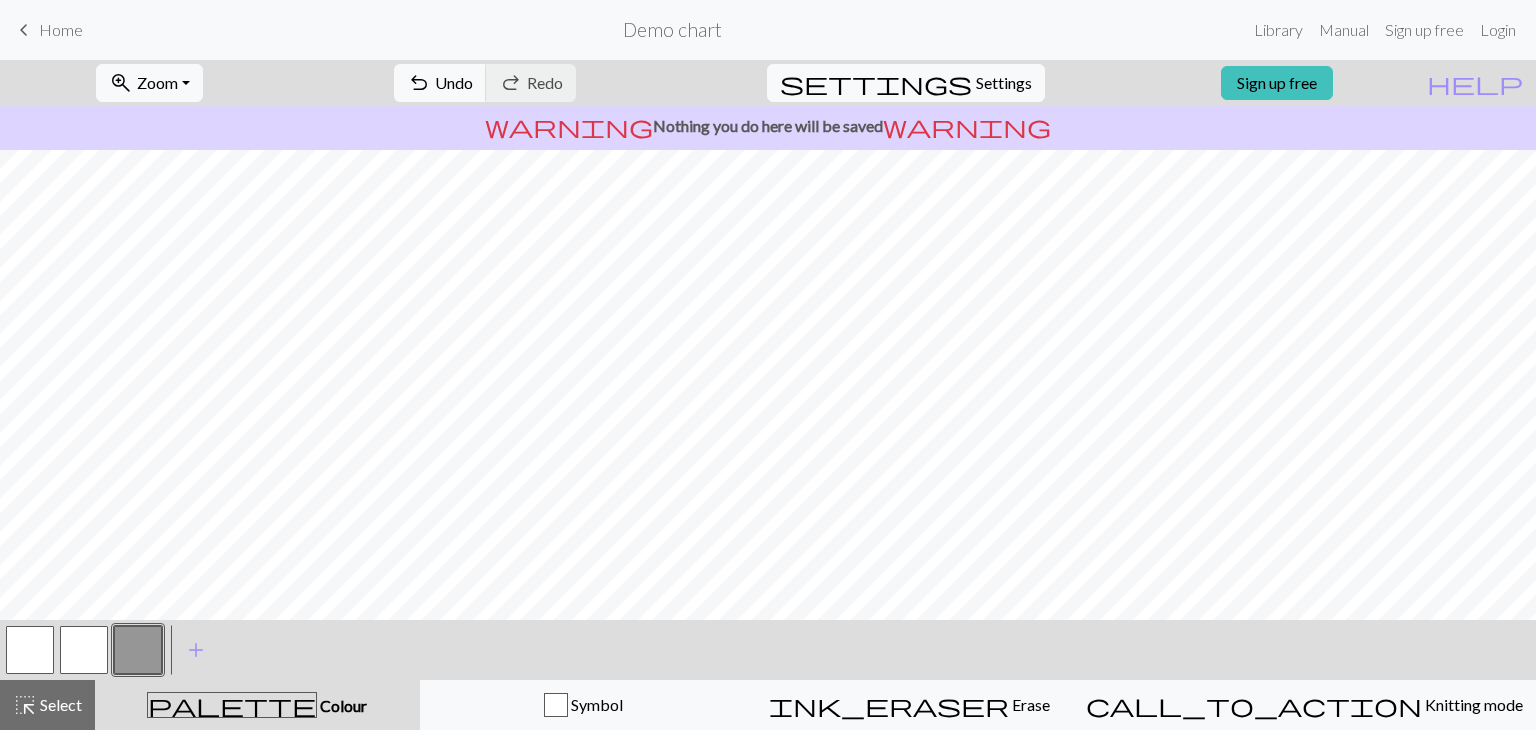 click at bounding box center (84, 650) 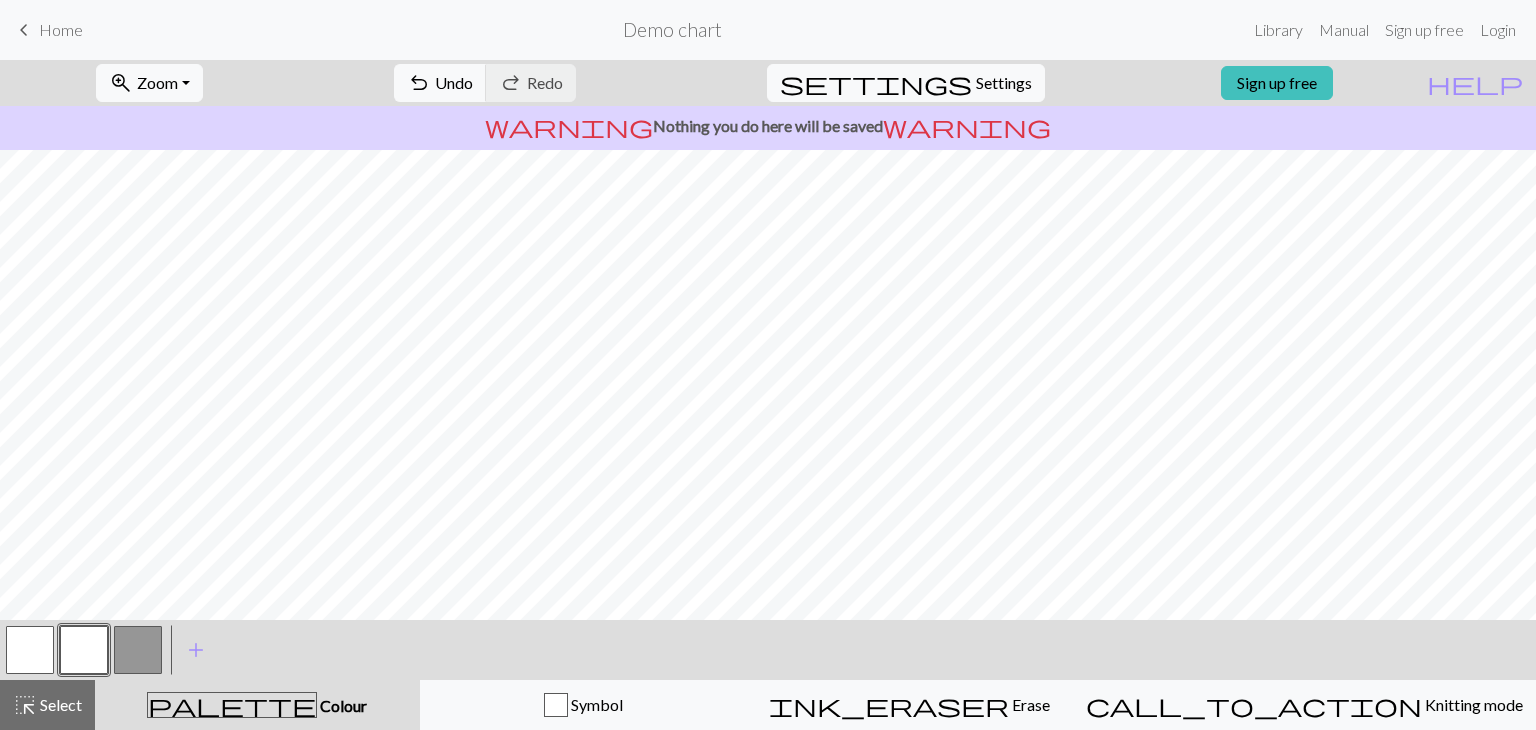 click at bounding box center (138, 650) 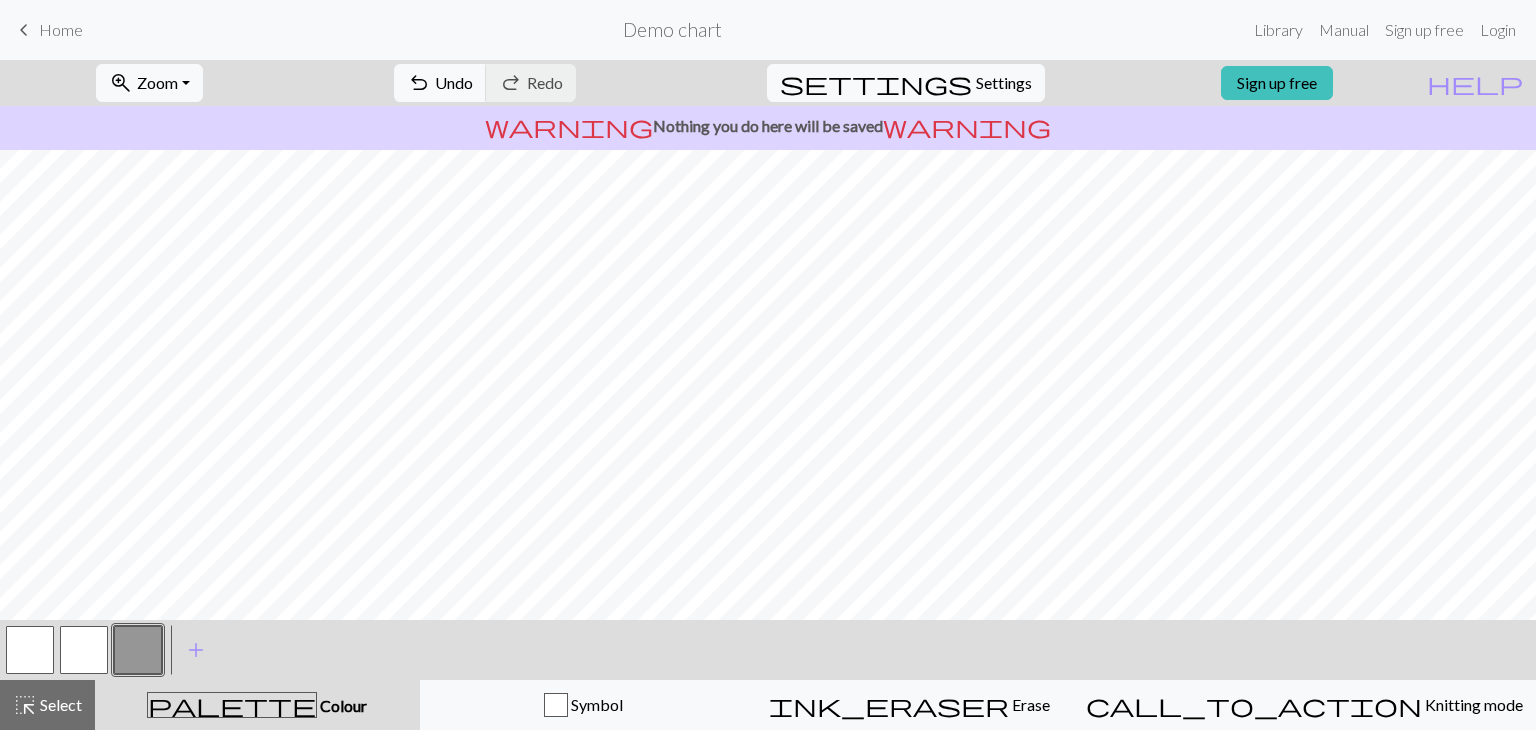 click at bounding box center [30, 650] 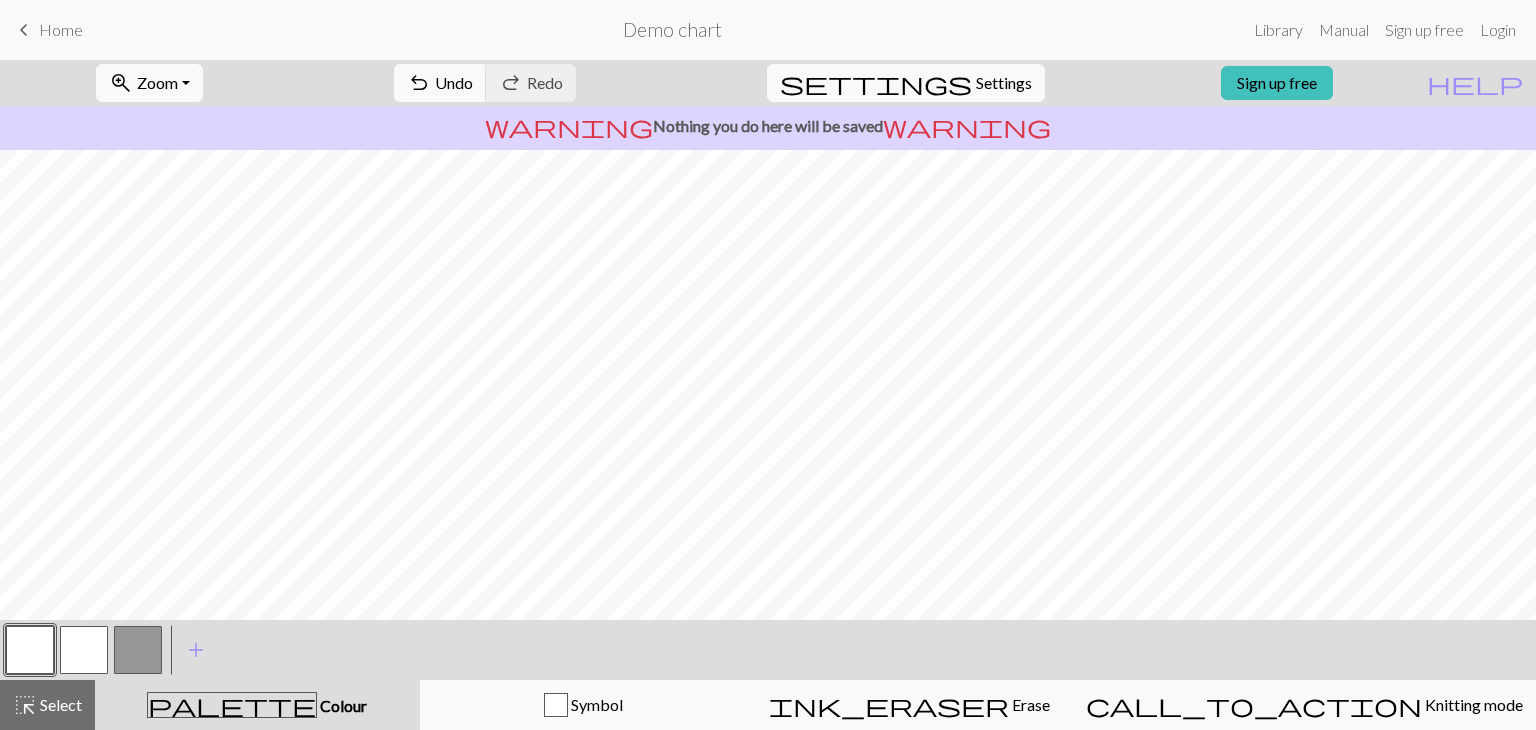 click at bounding box center (138, 650) 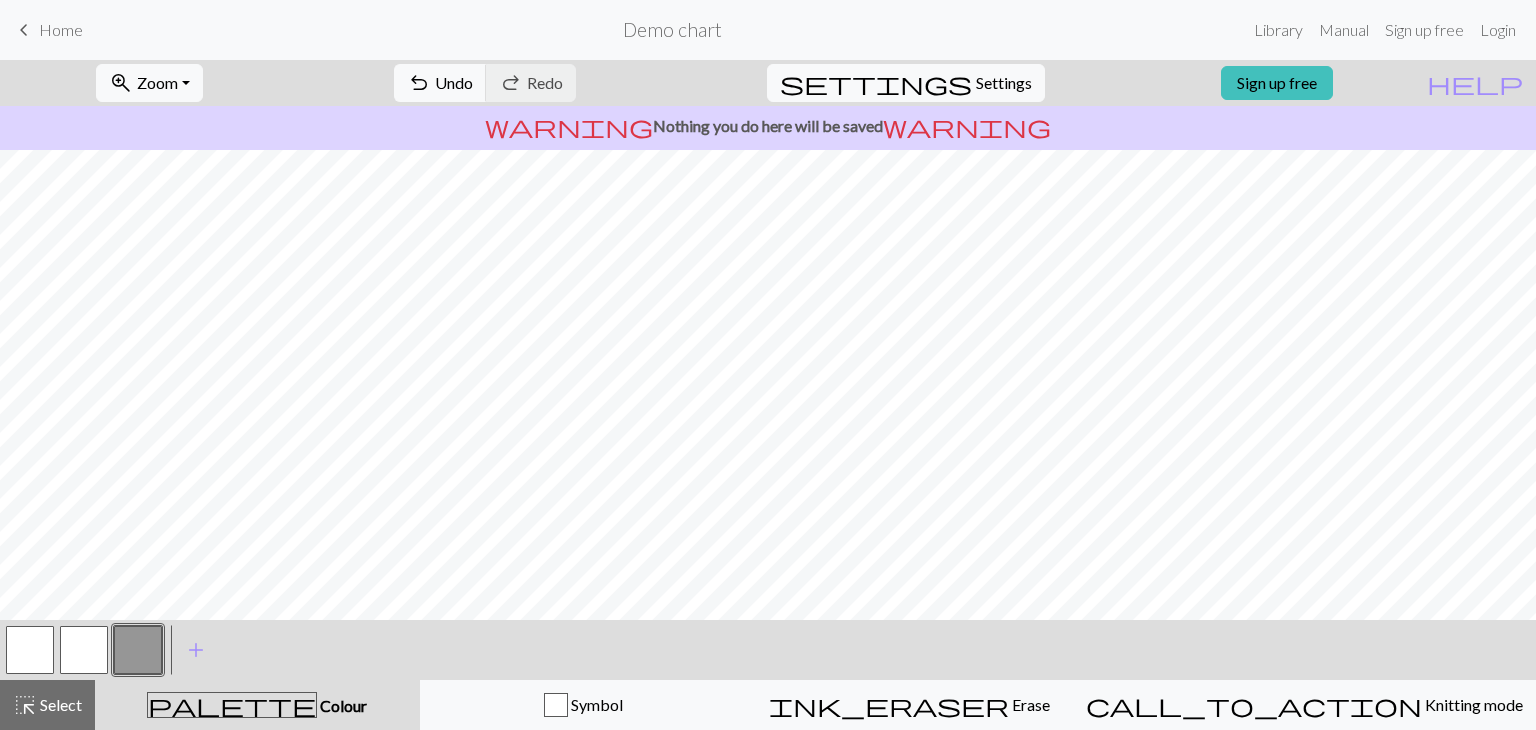 click at bounding box center [84, 650] 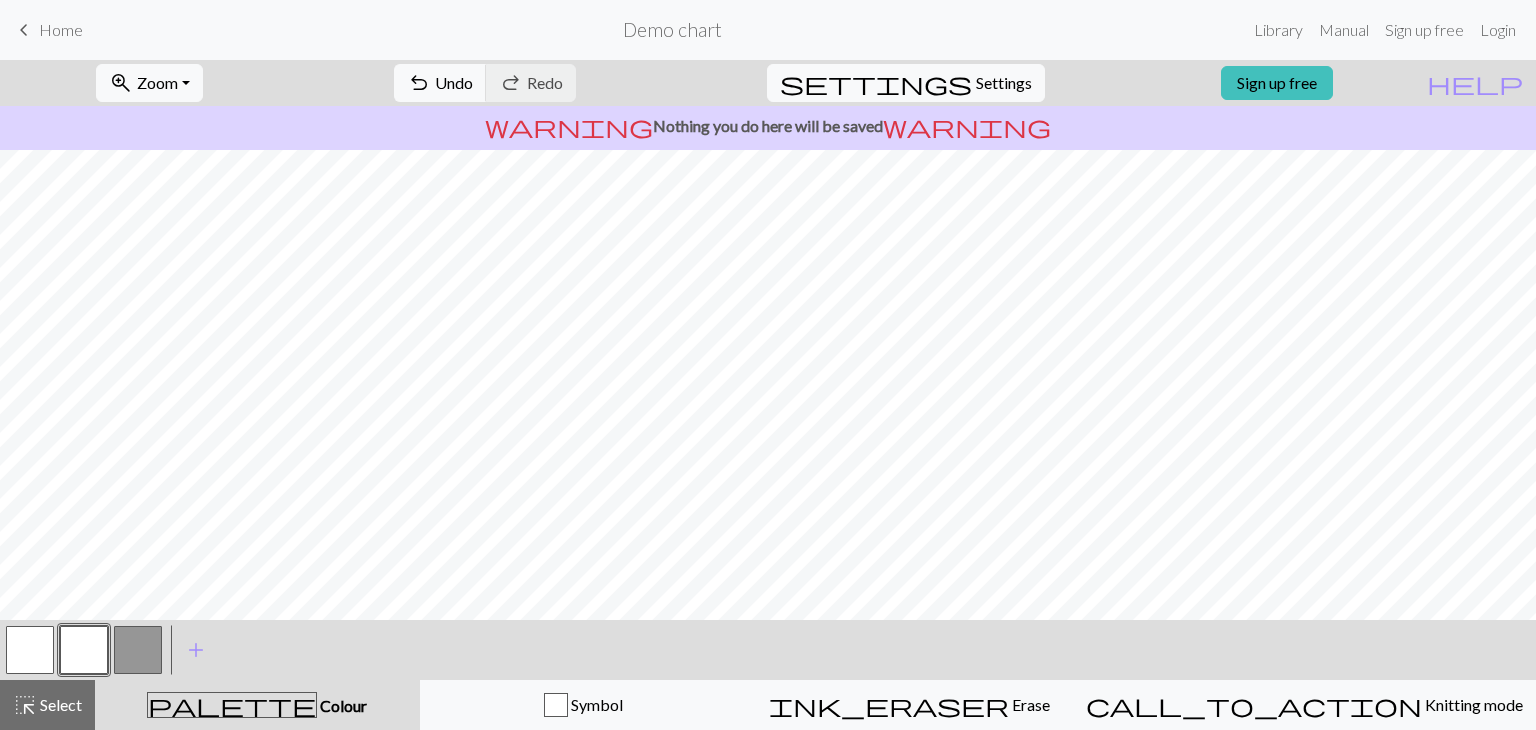 click at bounding box center (138, 650) 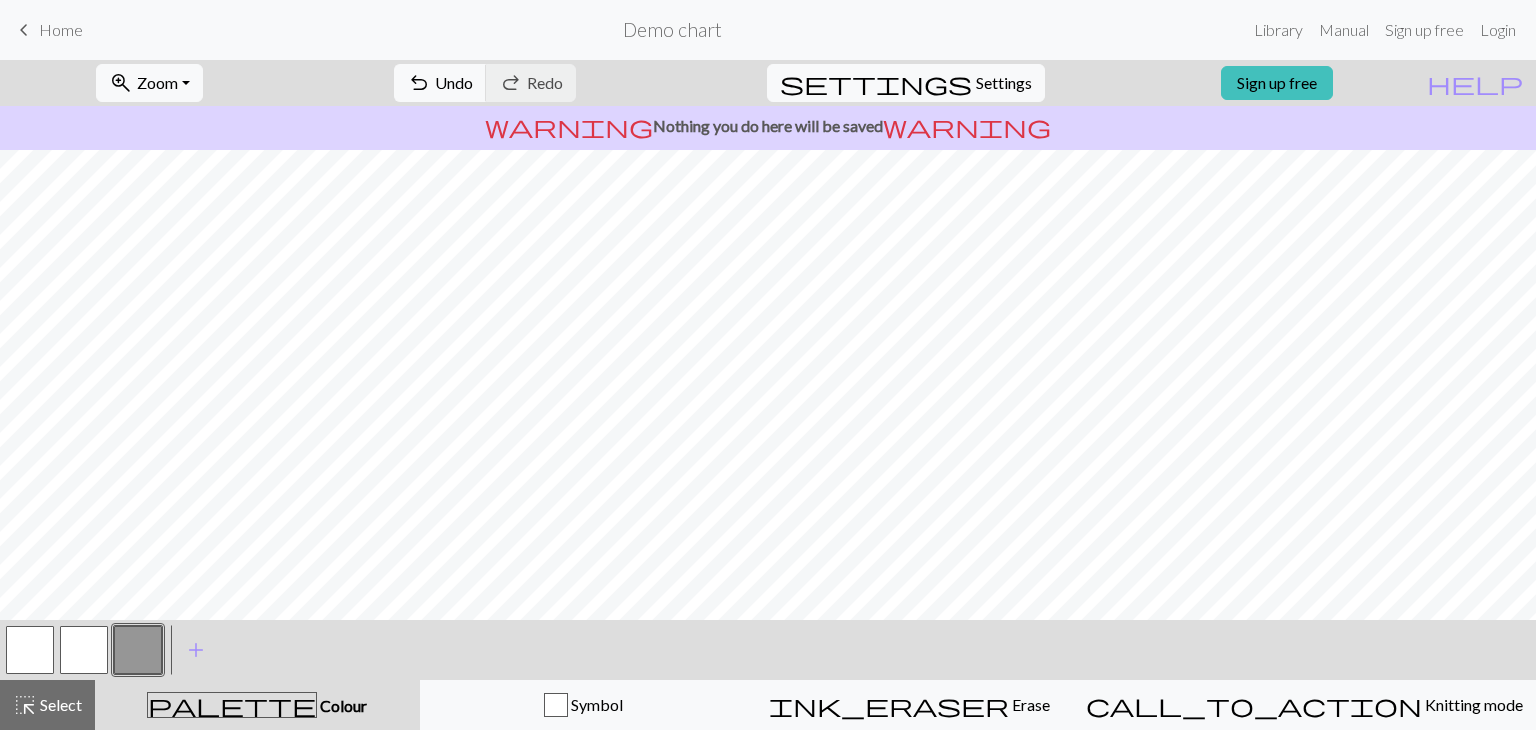 click at bounding box center (84, 650) 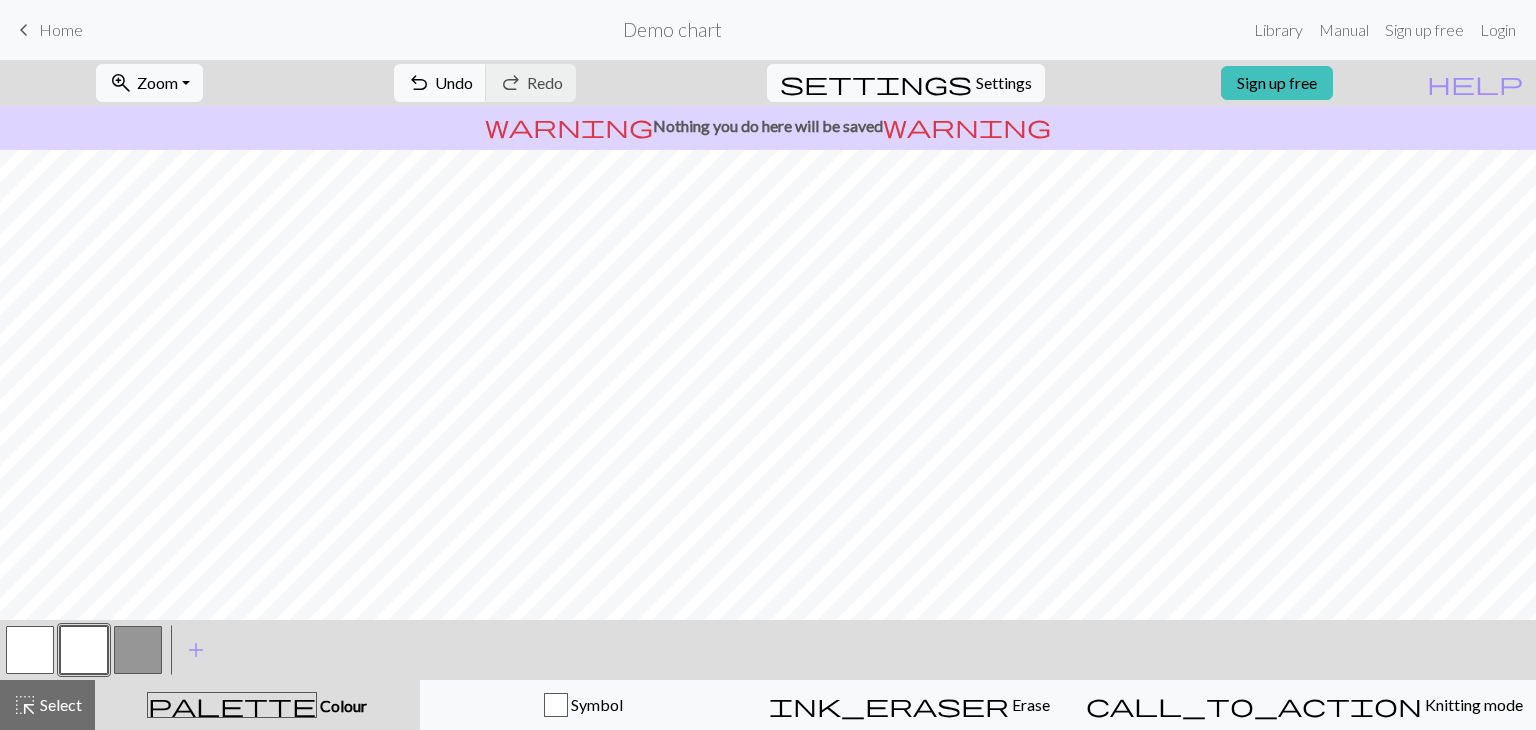 click at bounding box center (138, 650) 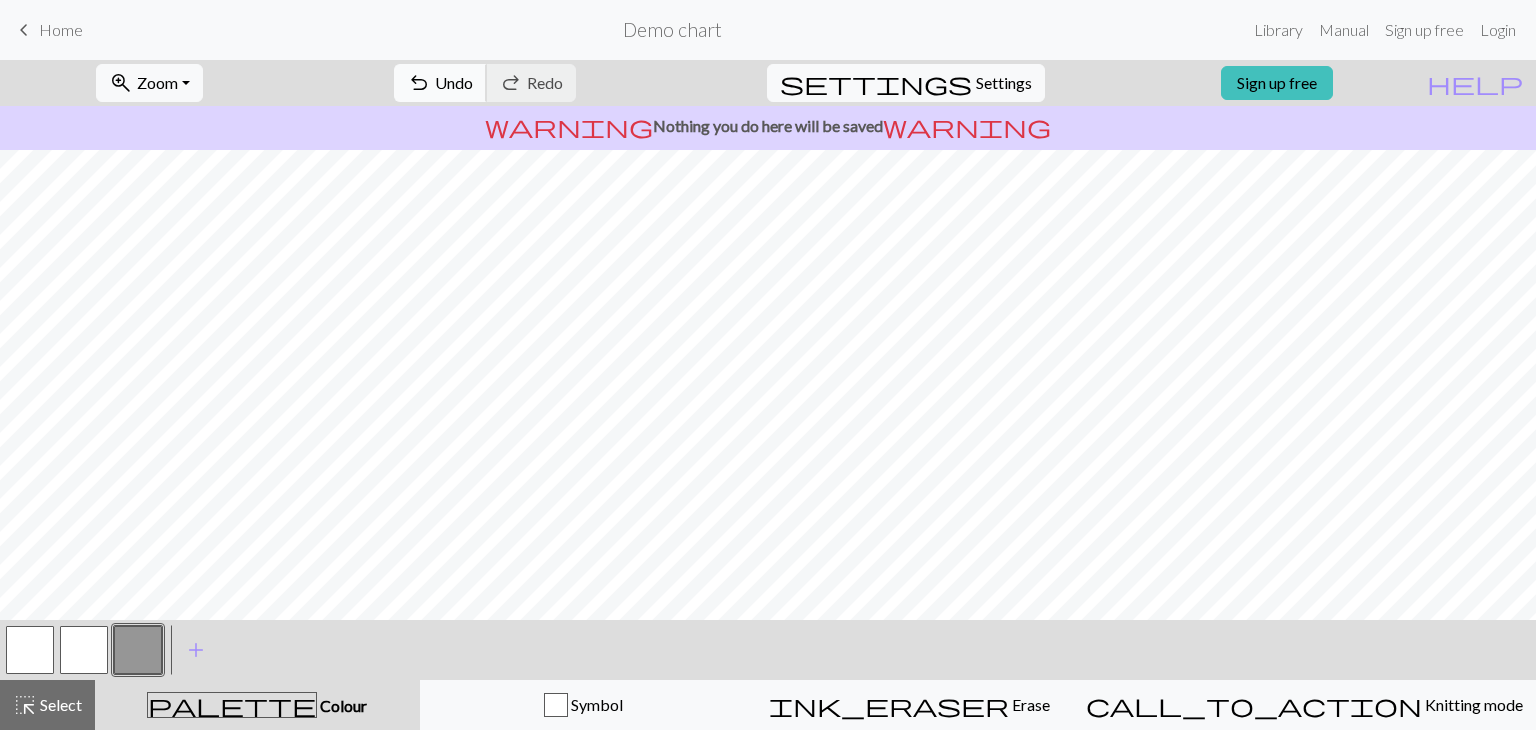 click on "undo" at bounding box center (419, 83) 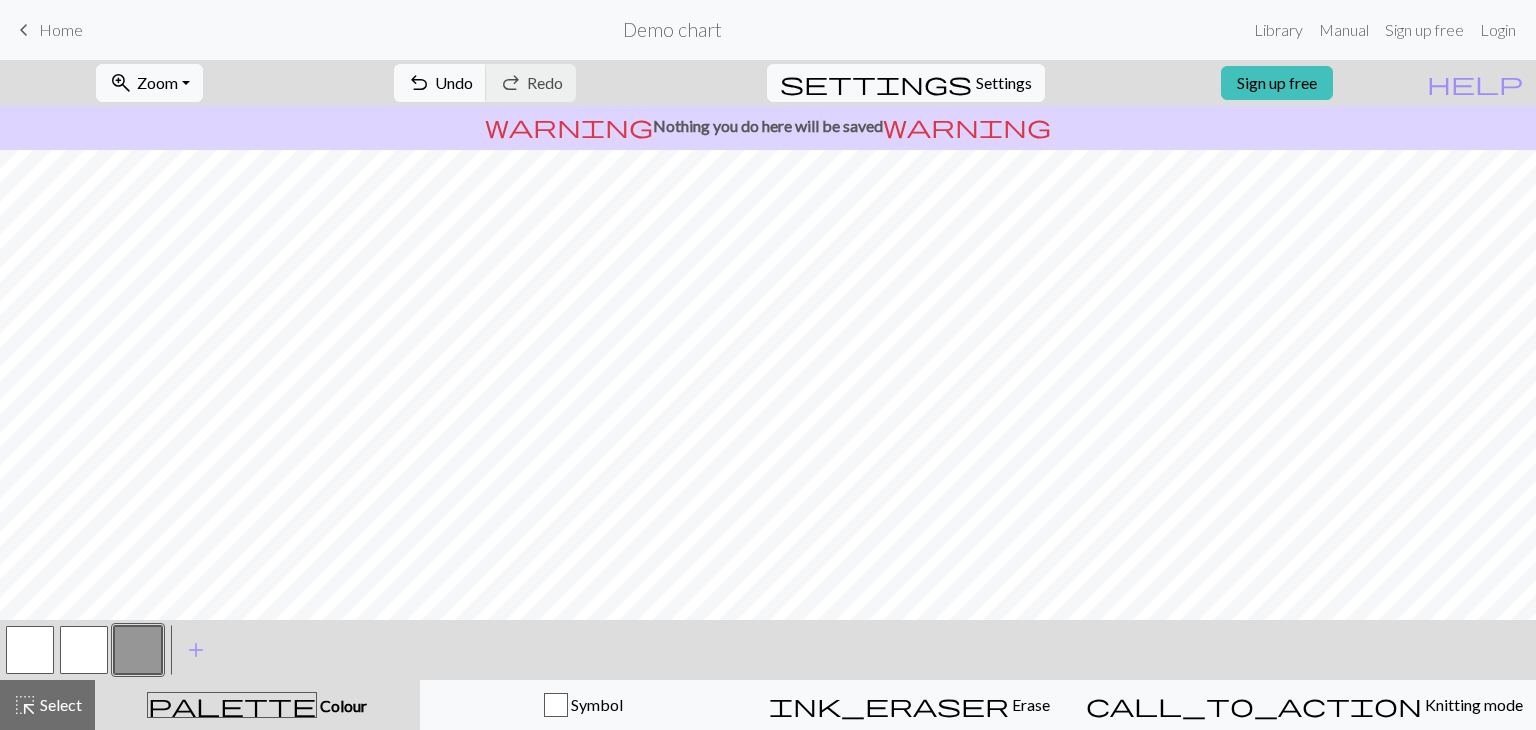 click at bounding box center [84, 650] 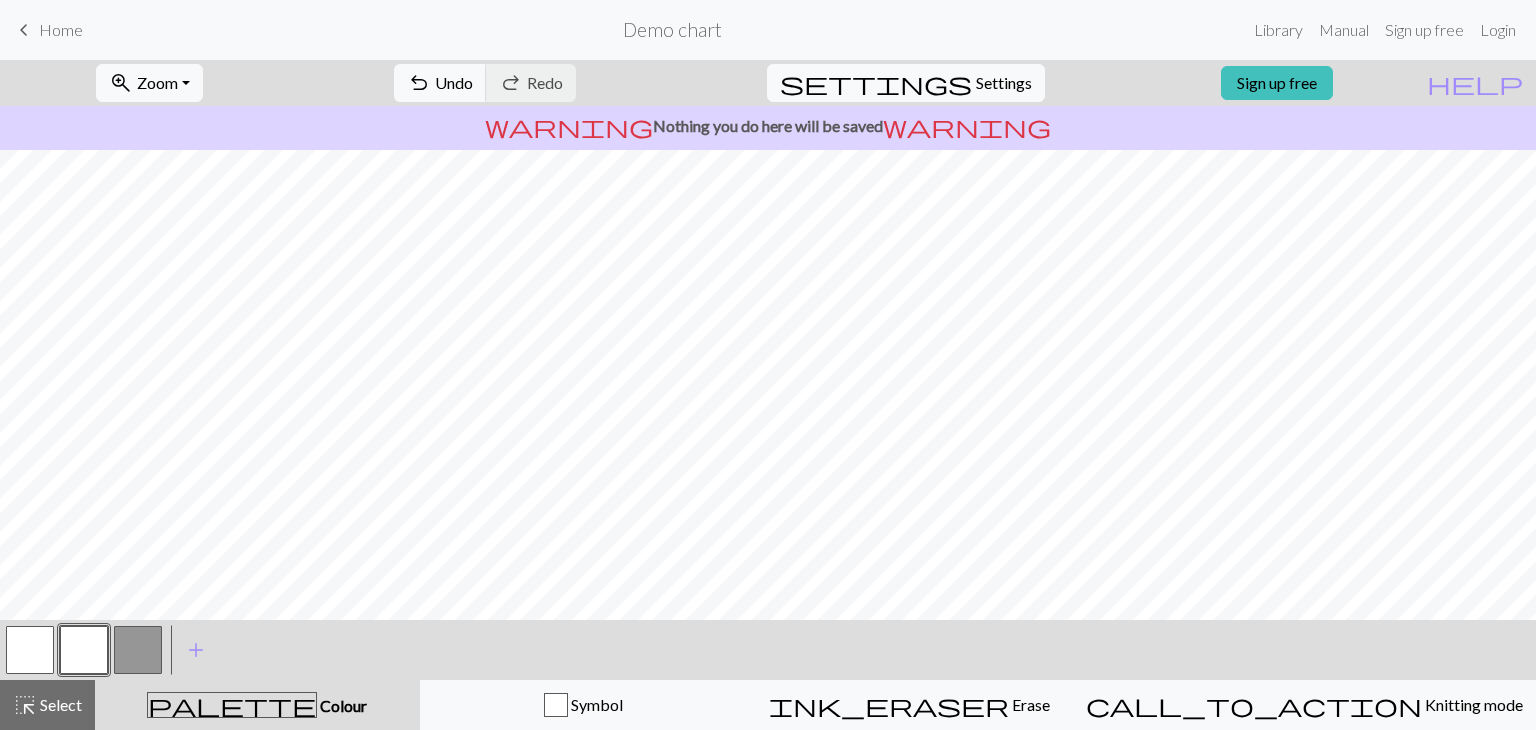 click at bounding box center [138, 650] 